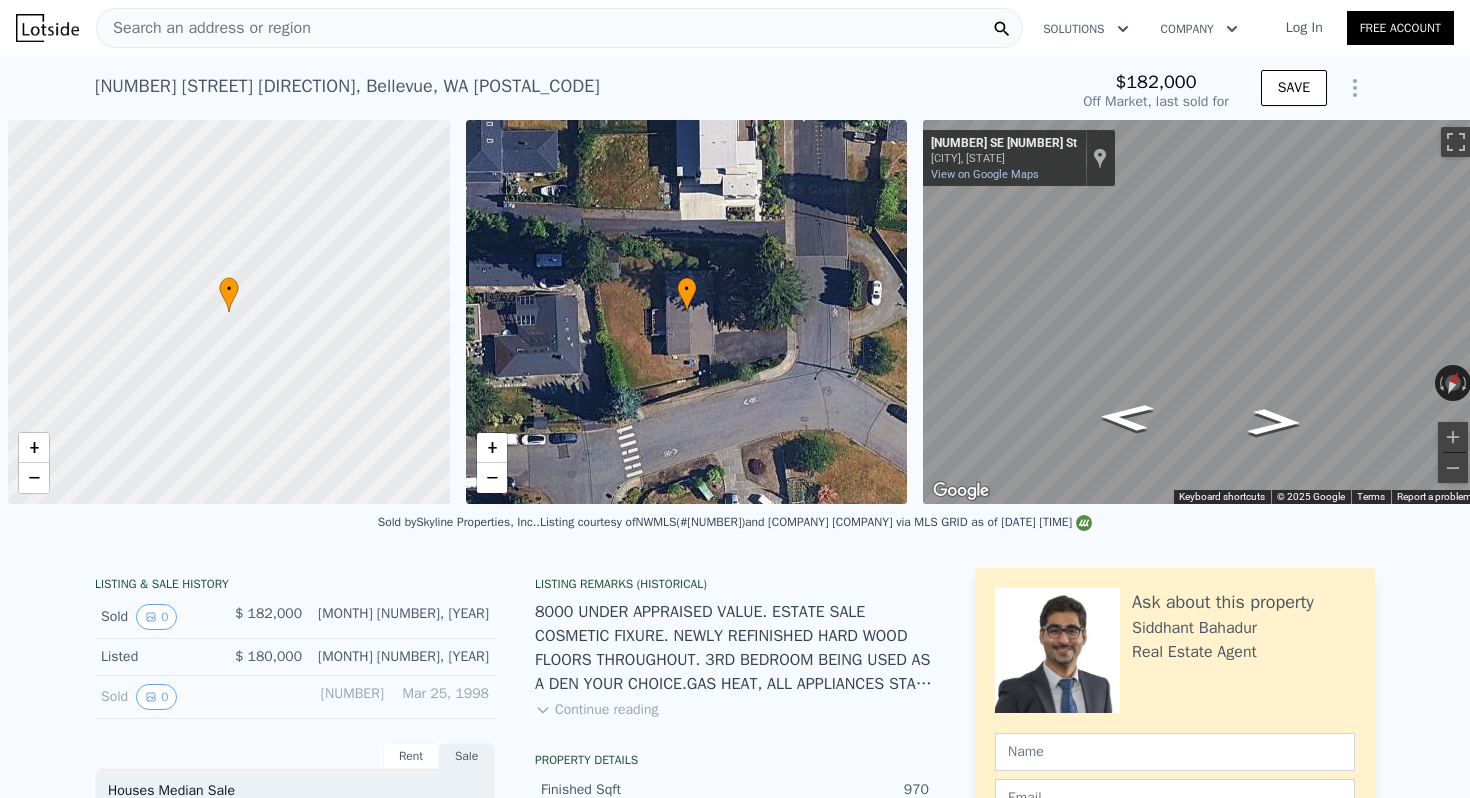 scroll, scrollTop: 0, scrollLeft: 0, axis: both 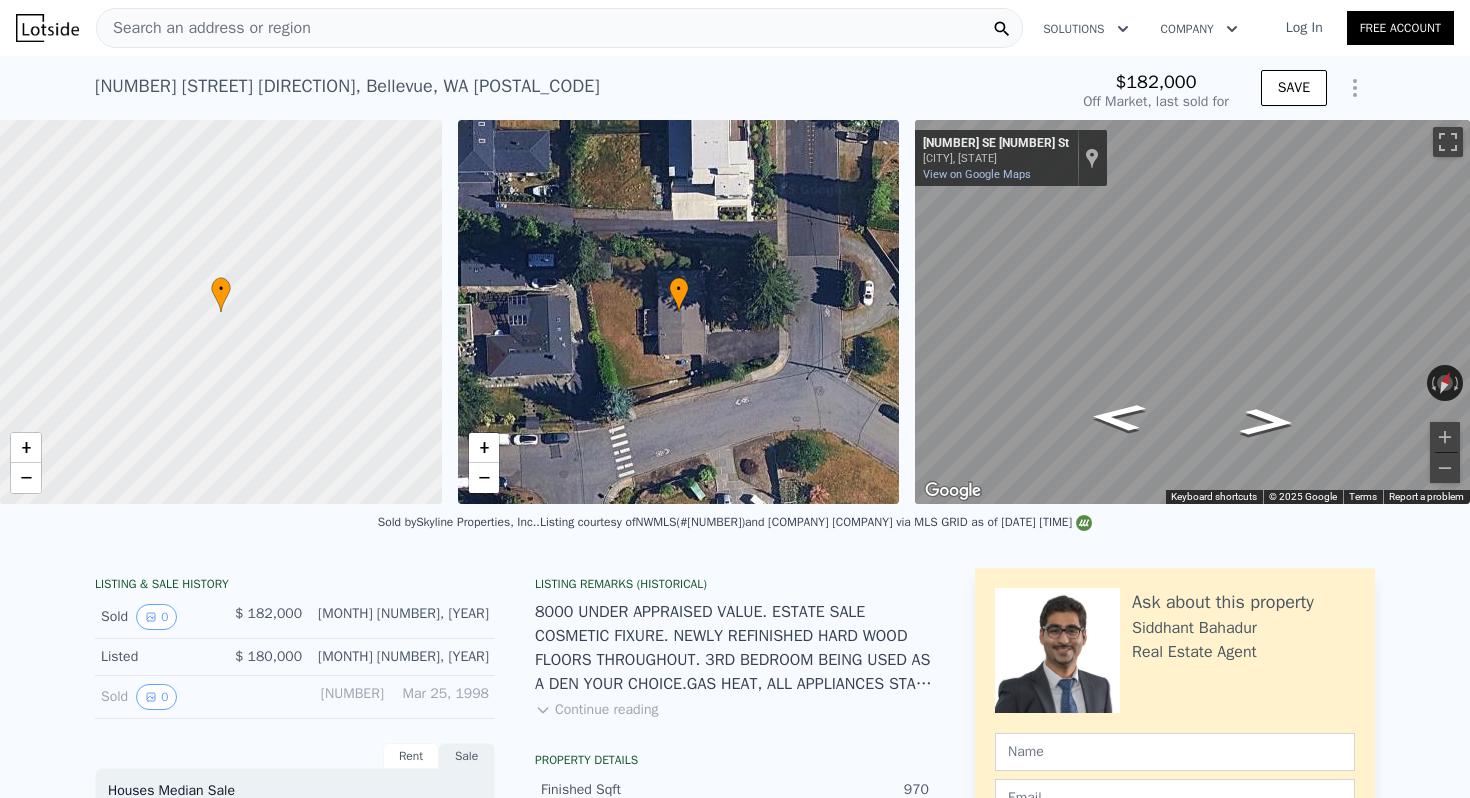 type on "$ 1,047,000" 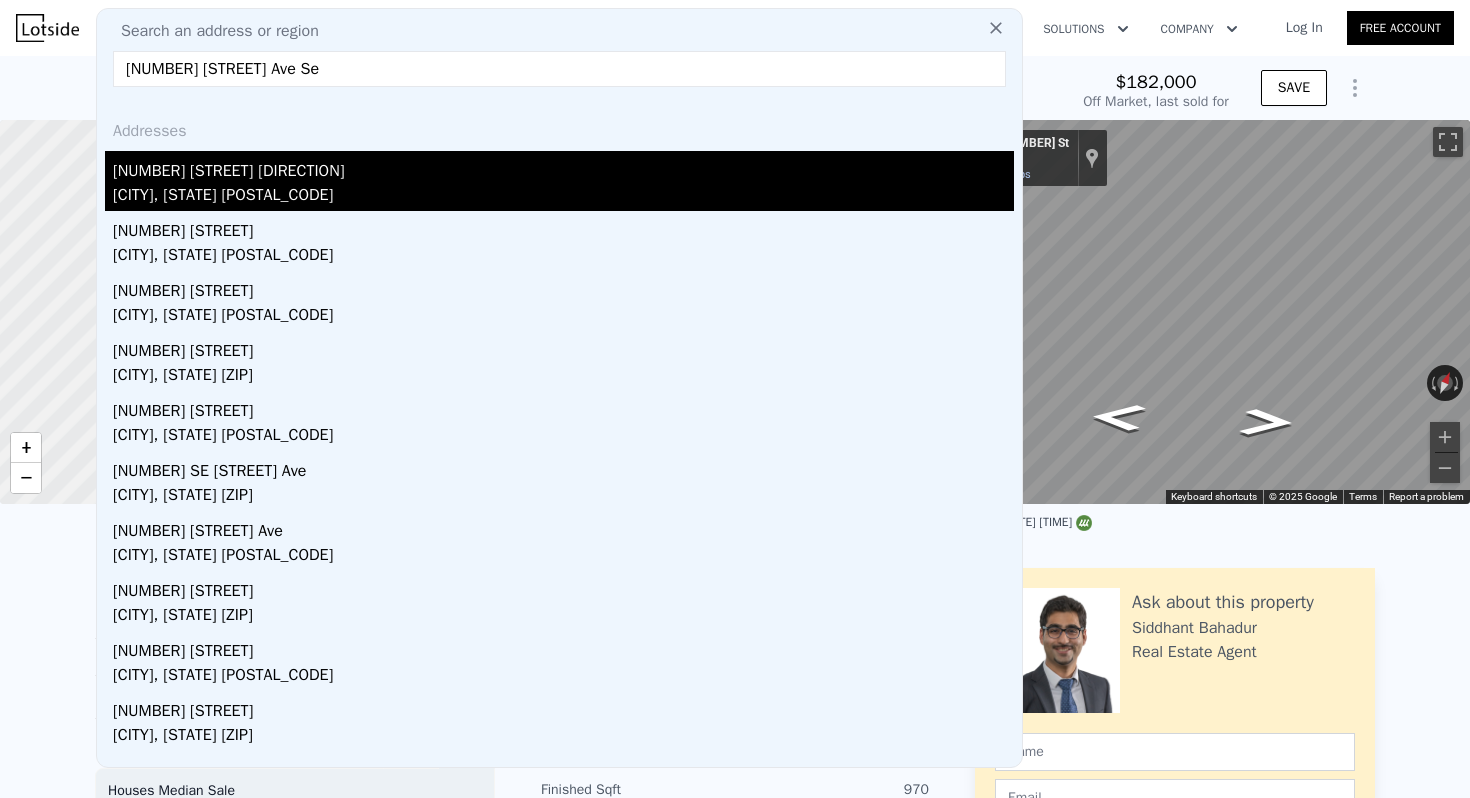 type on "[NUMBER] [STREET] Ave Se" 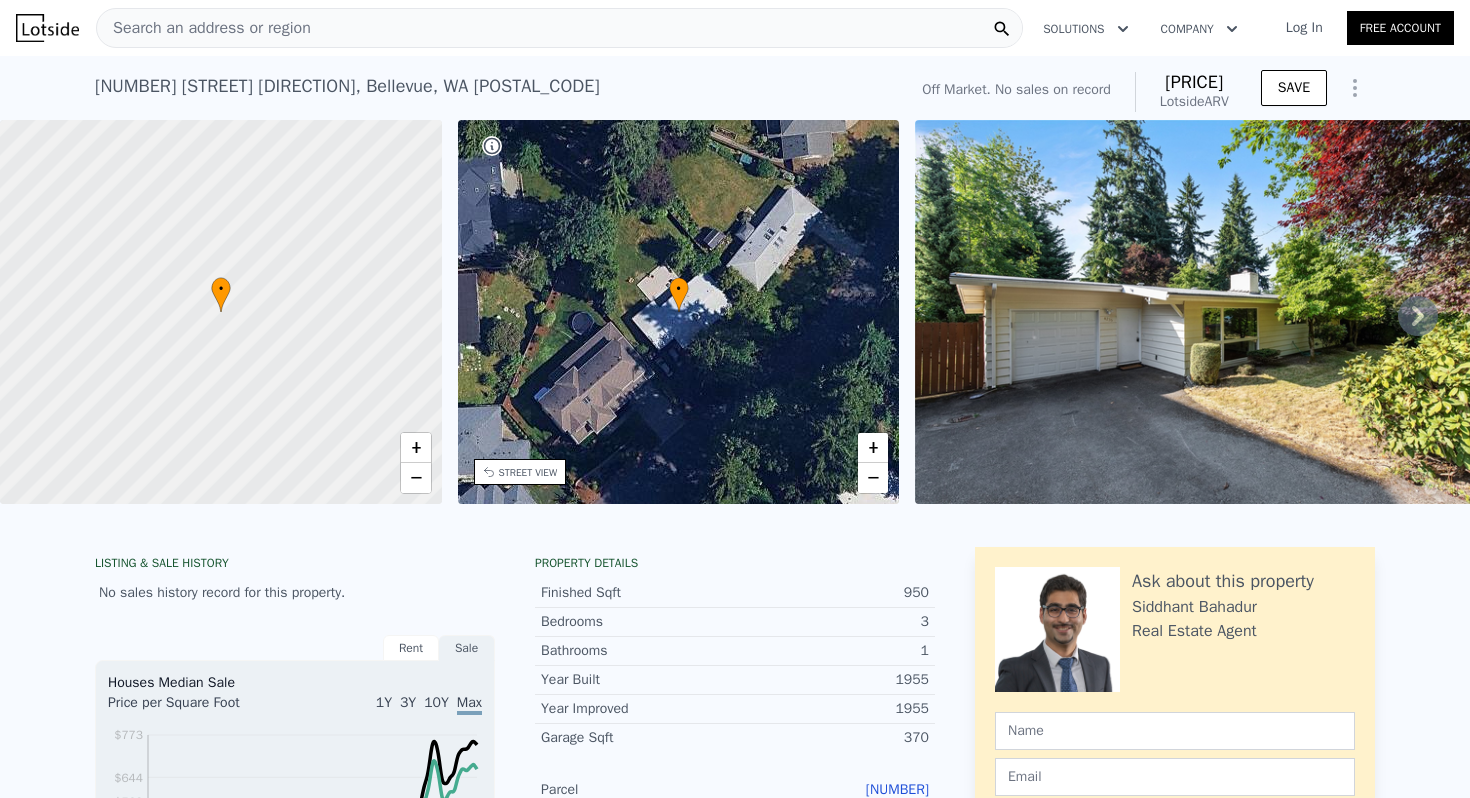 click on "Search an address or region" at bounding box center (204, 28) 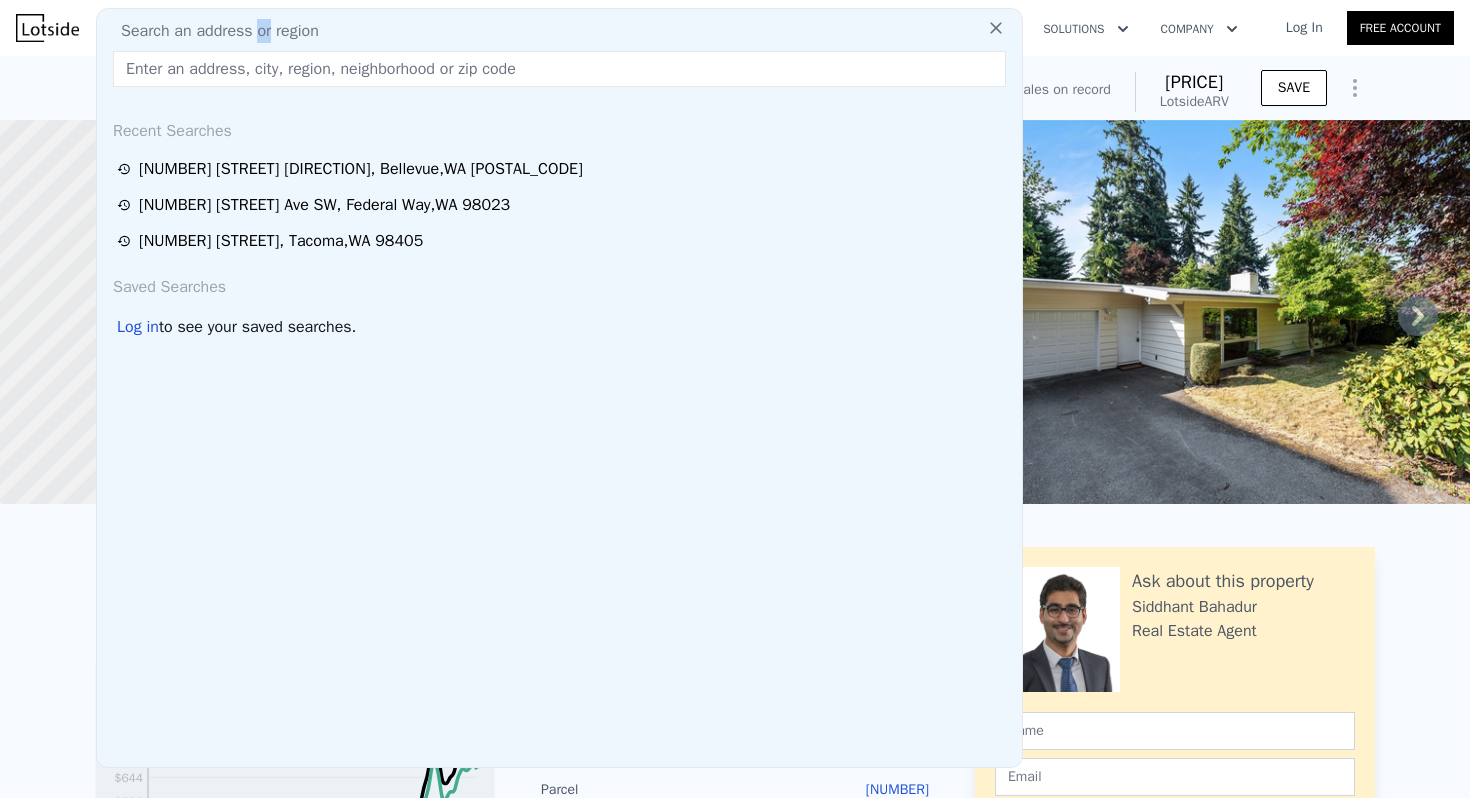 click on "Search an address or region" at bounding box center [212, 31] 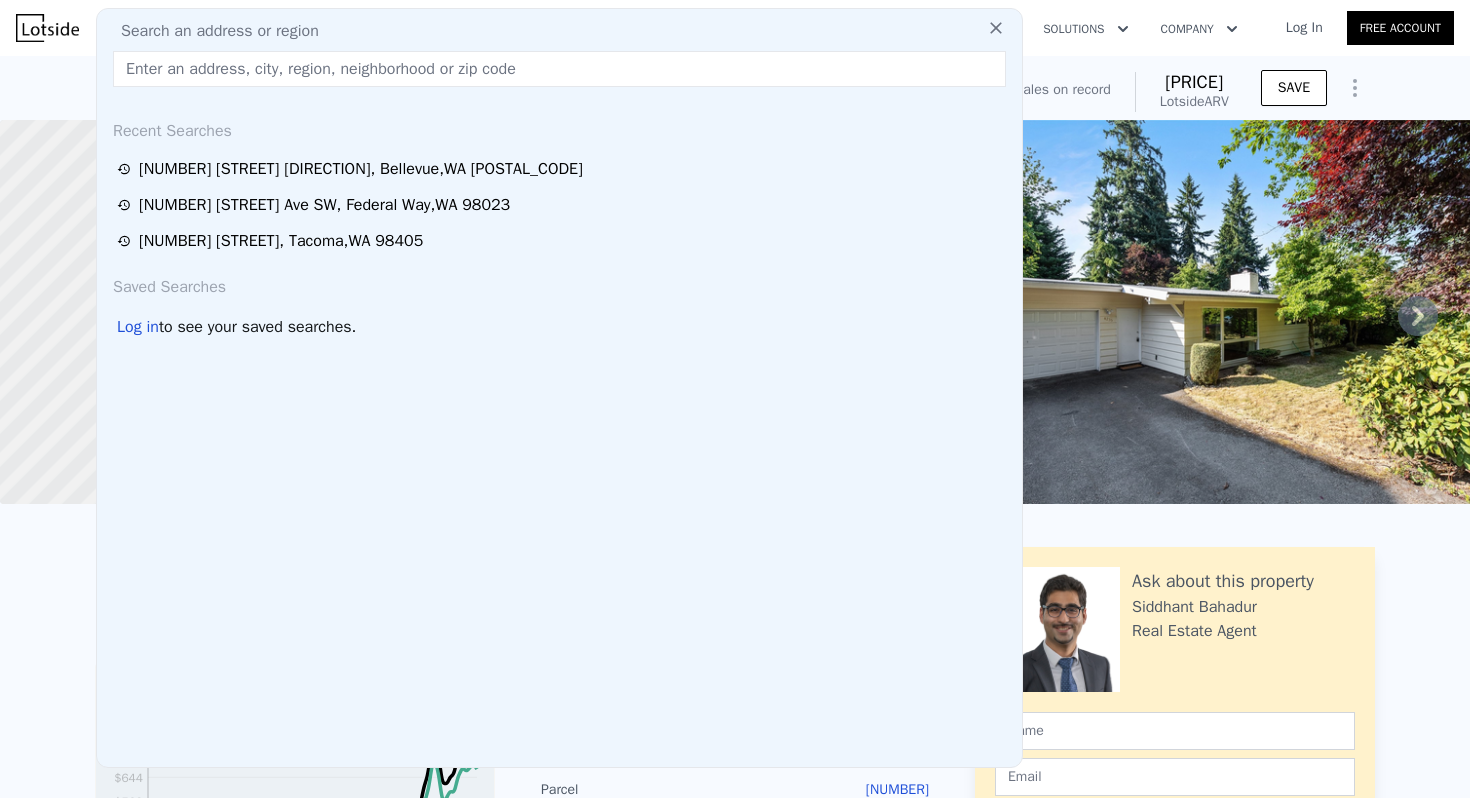 click at bounding box center [559, 69] 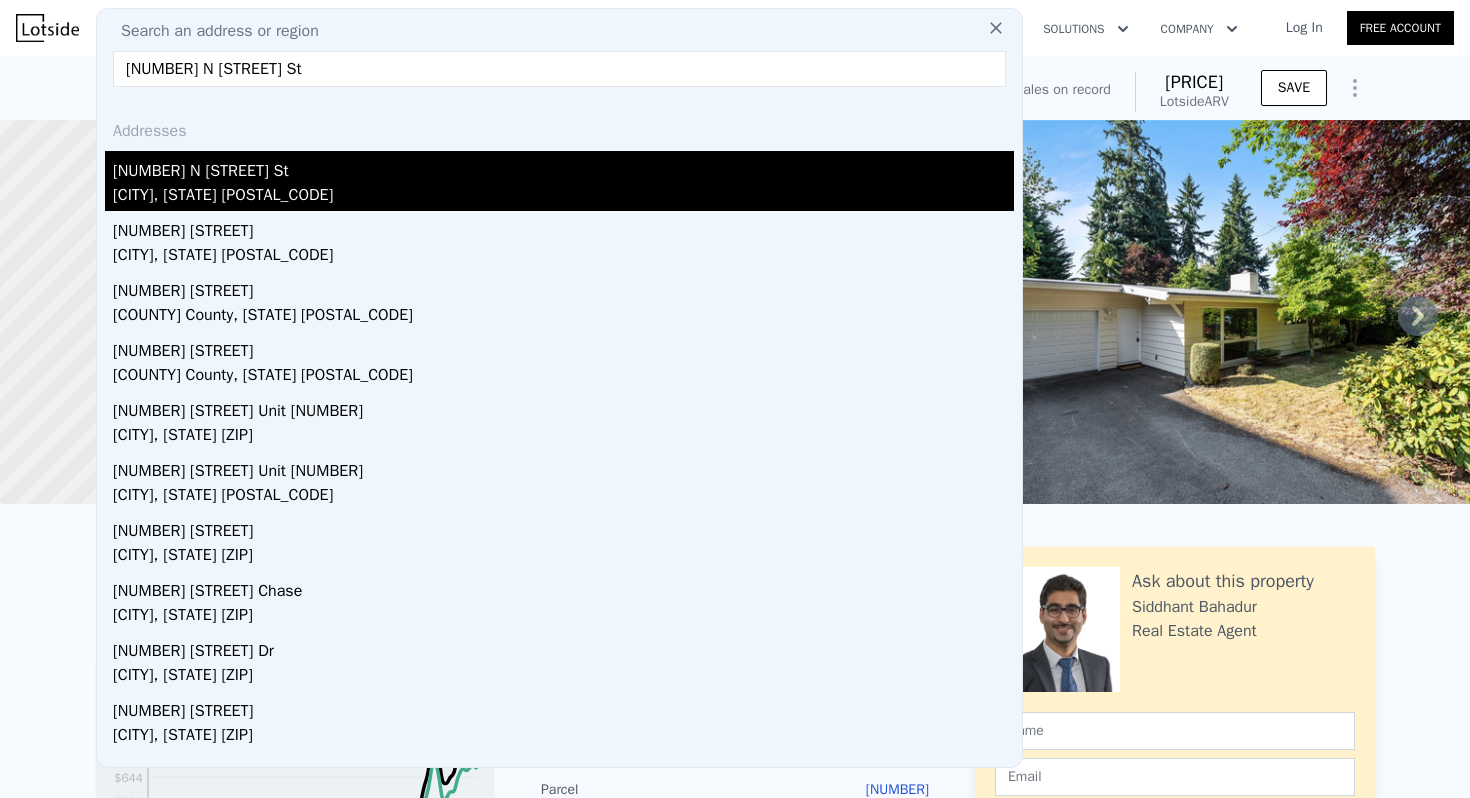 type on "[NUMBER] N [STREET] St" 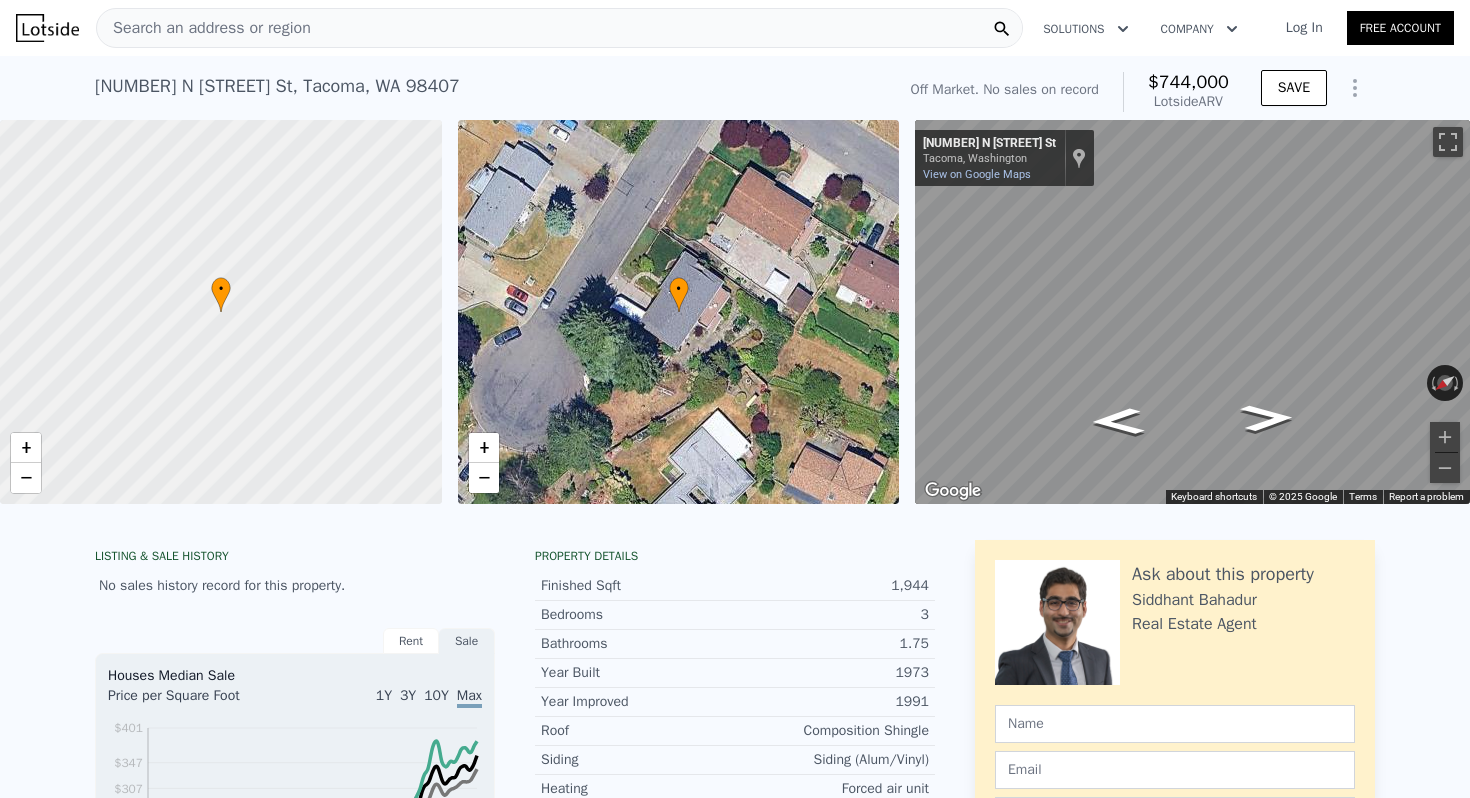 click on "Search an address or region" at bounding box center (559, 28) 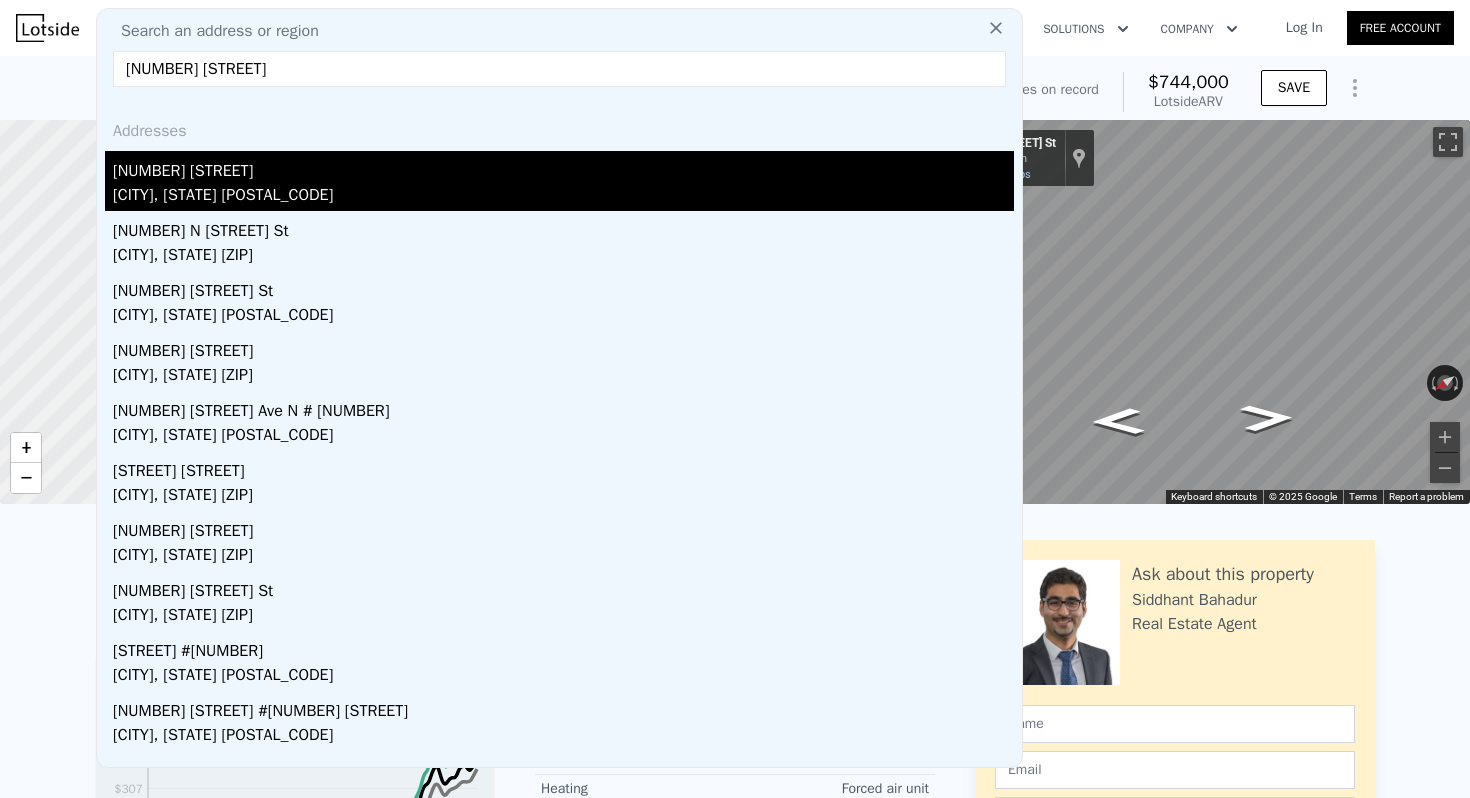 type on "[NUMBER] [STREET]" 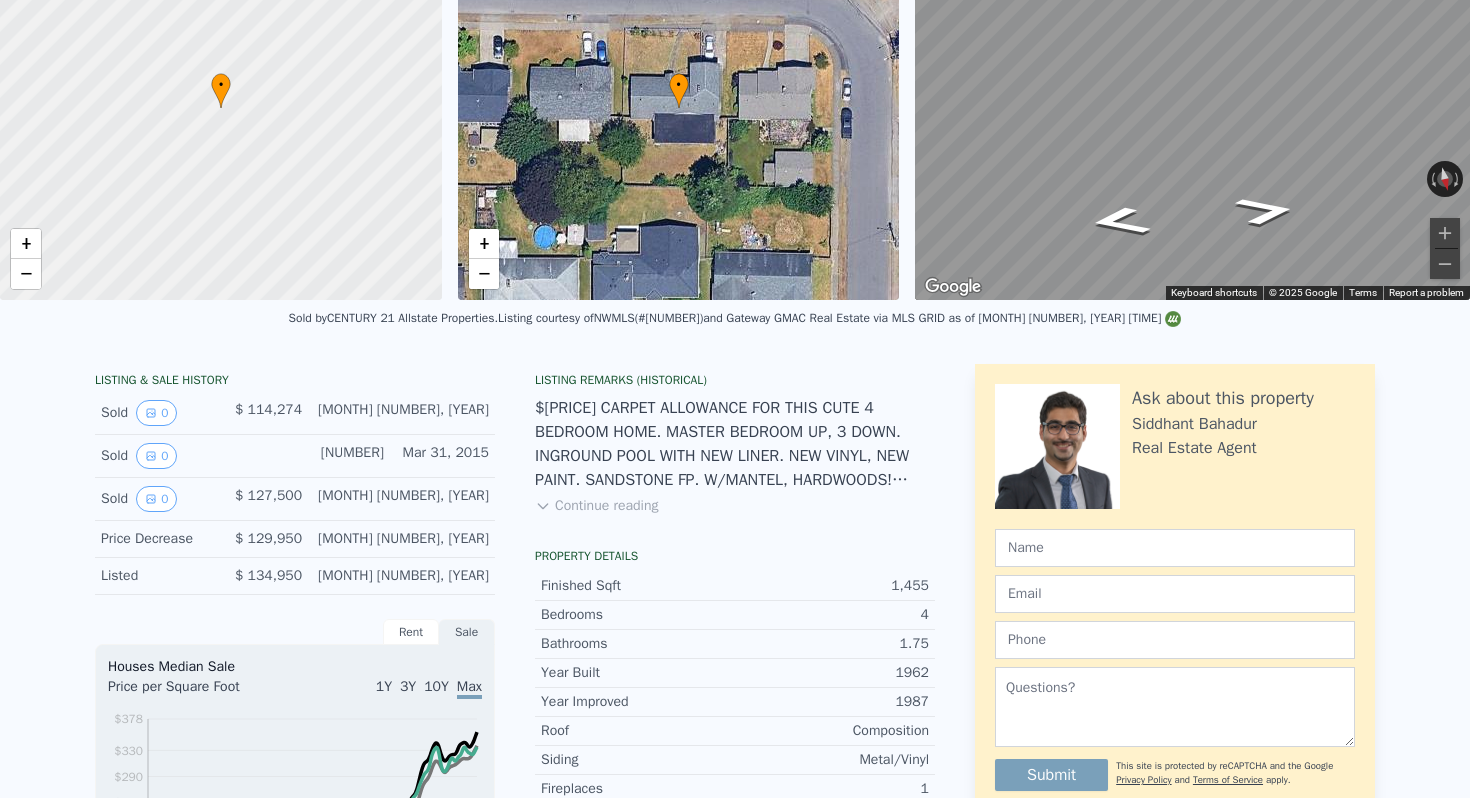 scroll, scrollTop: 0, scrollLeft: 0, axis: both 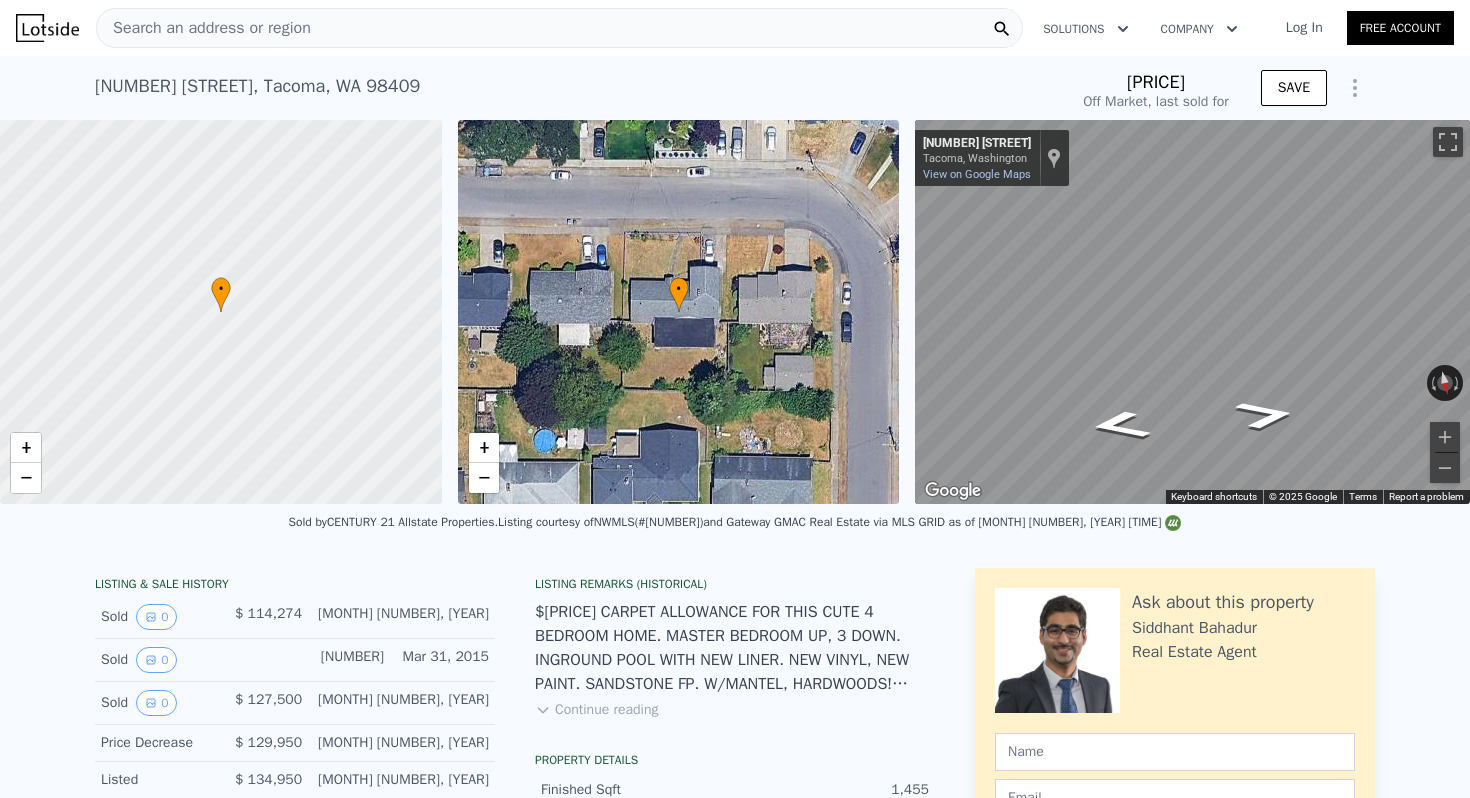 click on "Search an address or region" at bounding box center (204, 28) 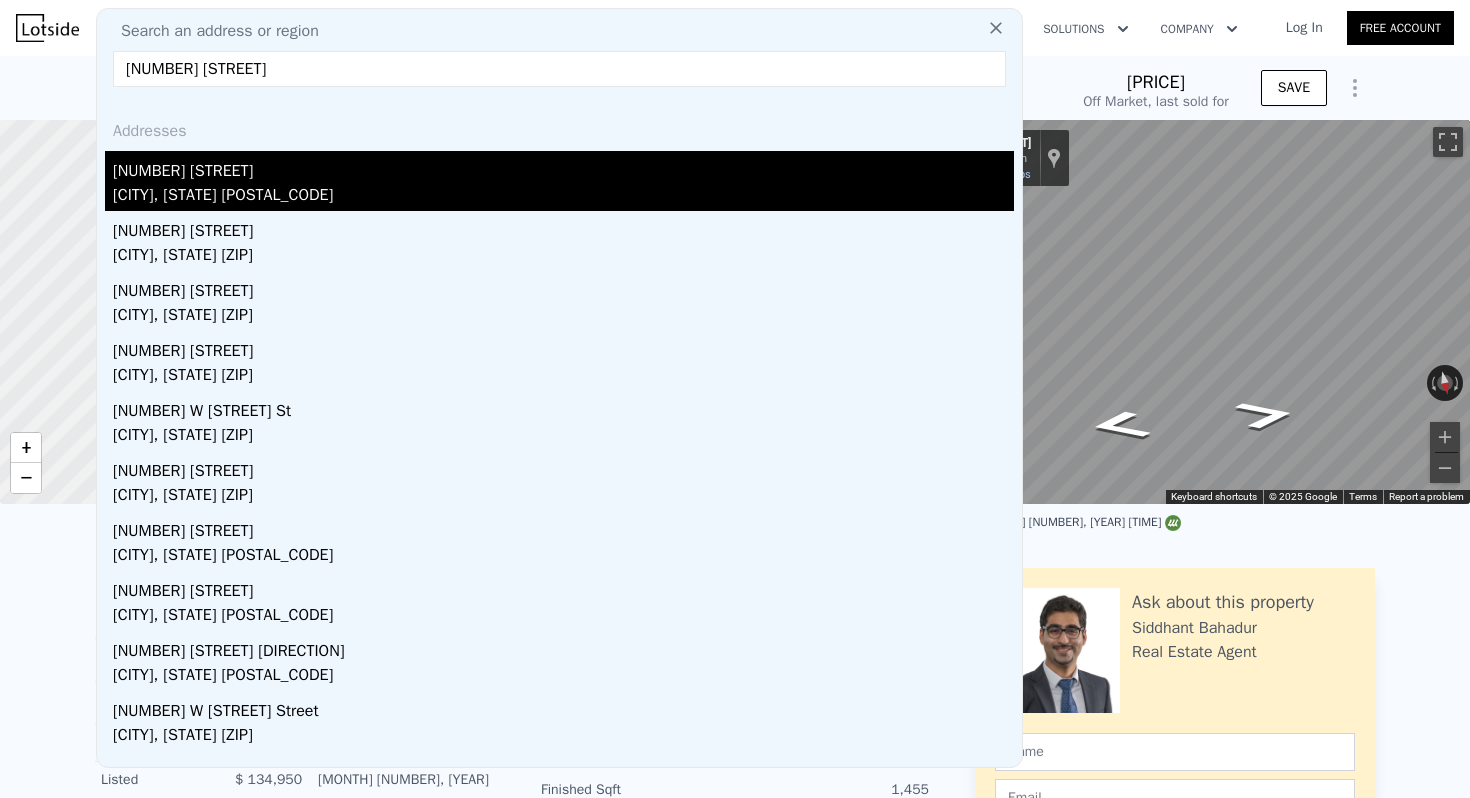 type on "[NUMBER] [STREET]" 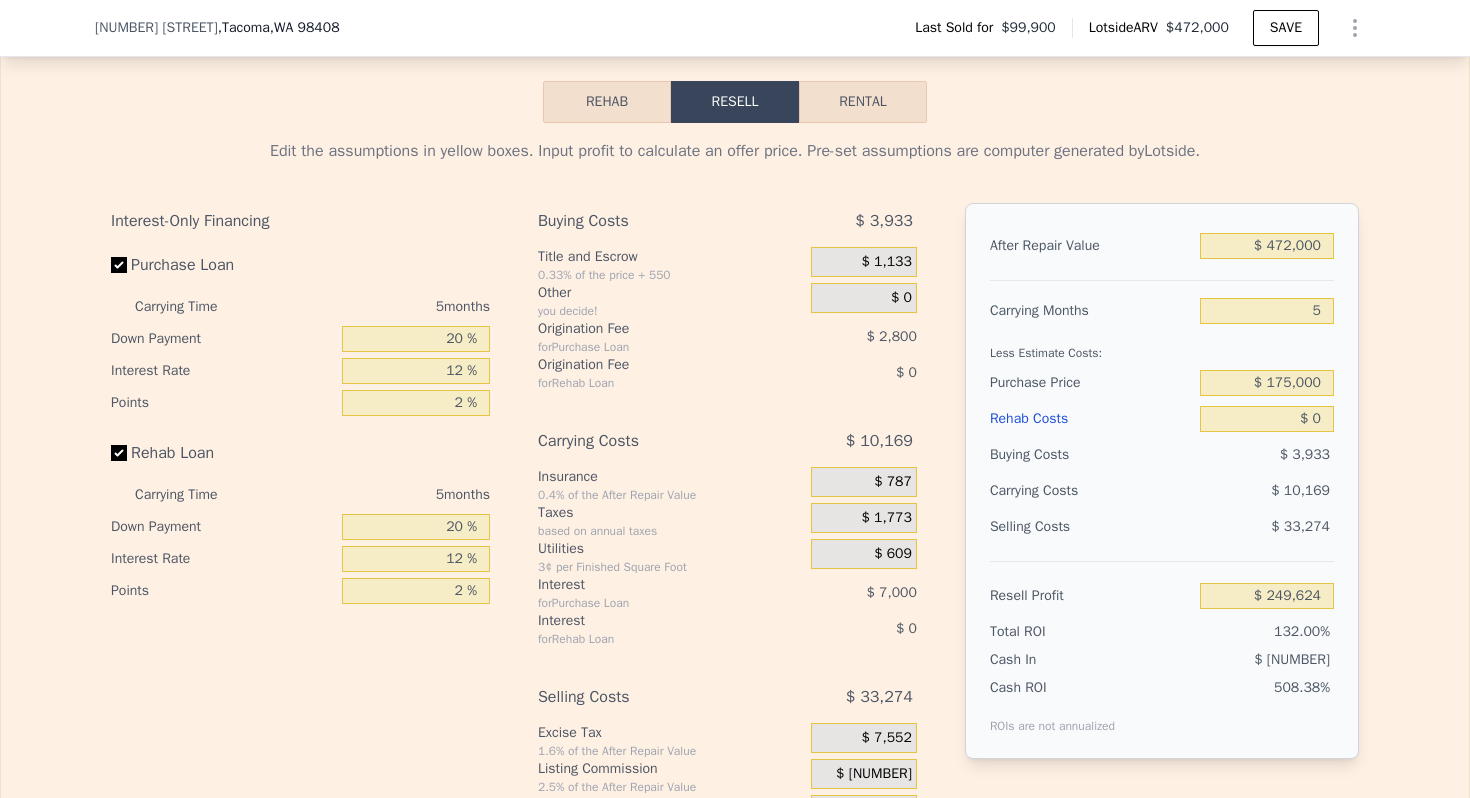 scroll, scrollTop: 2987, scrollLeft: 0, axis: vertical 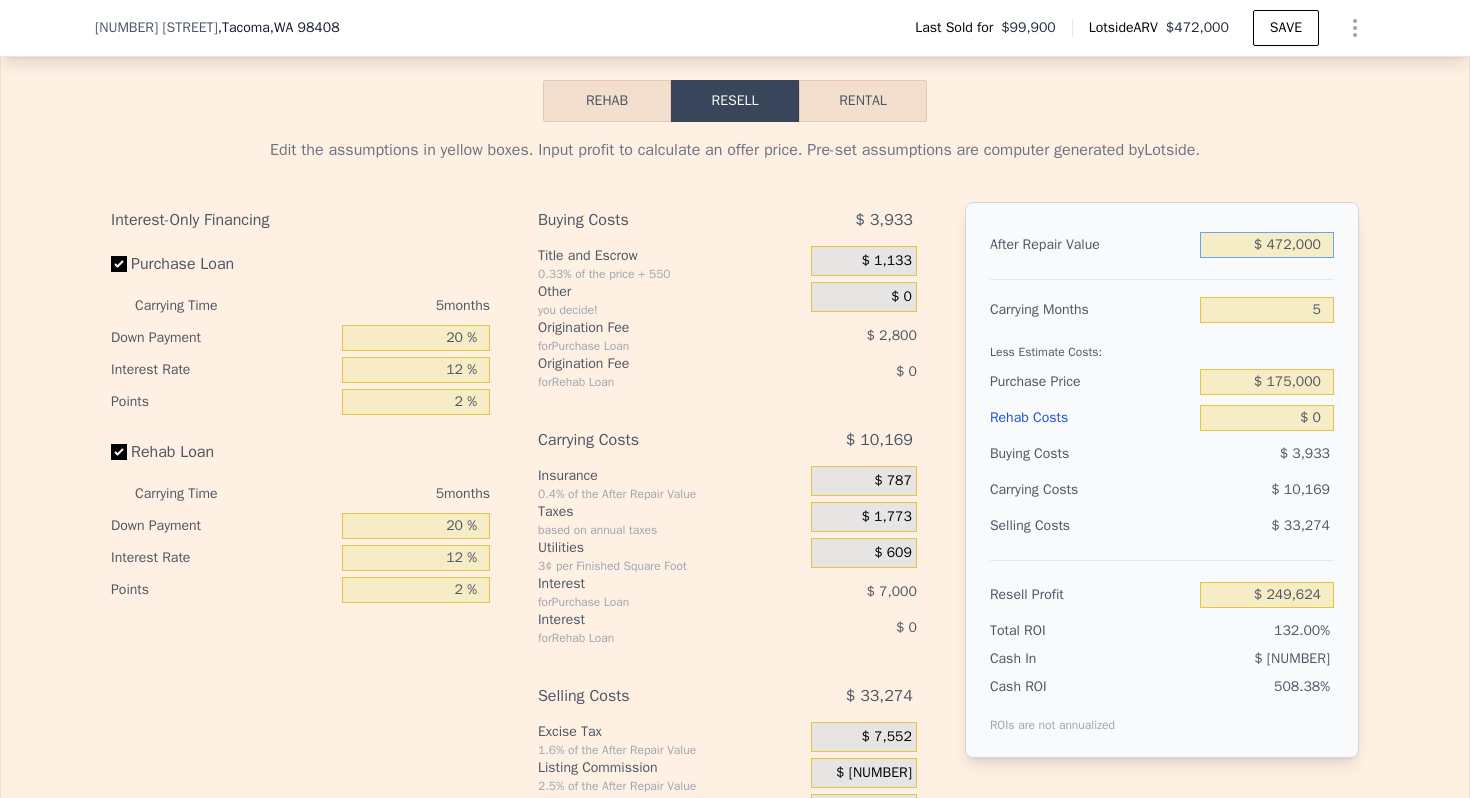 click on "$ 472,000" at bounding box center (1267, 245) 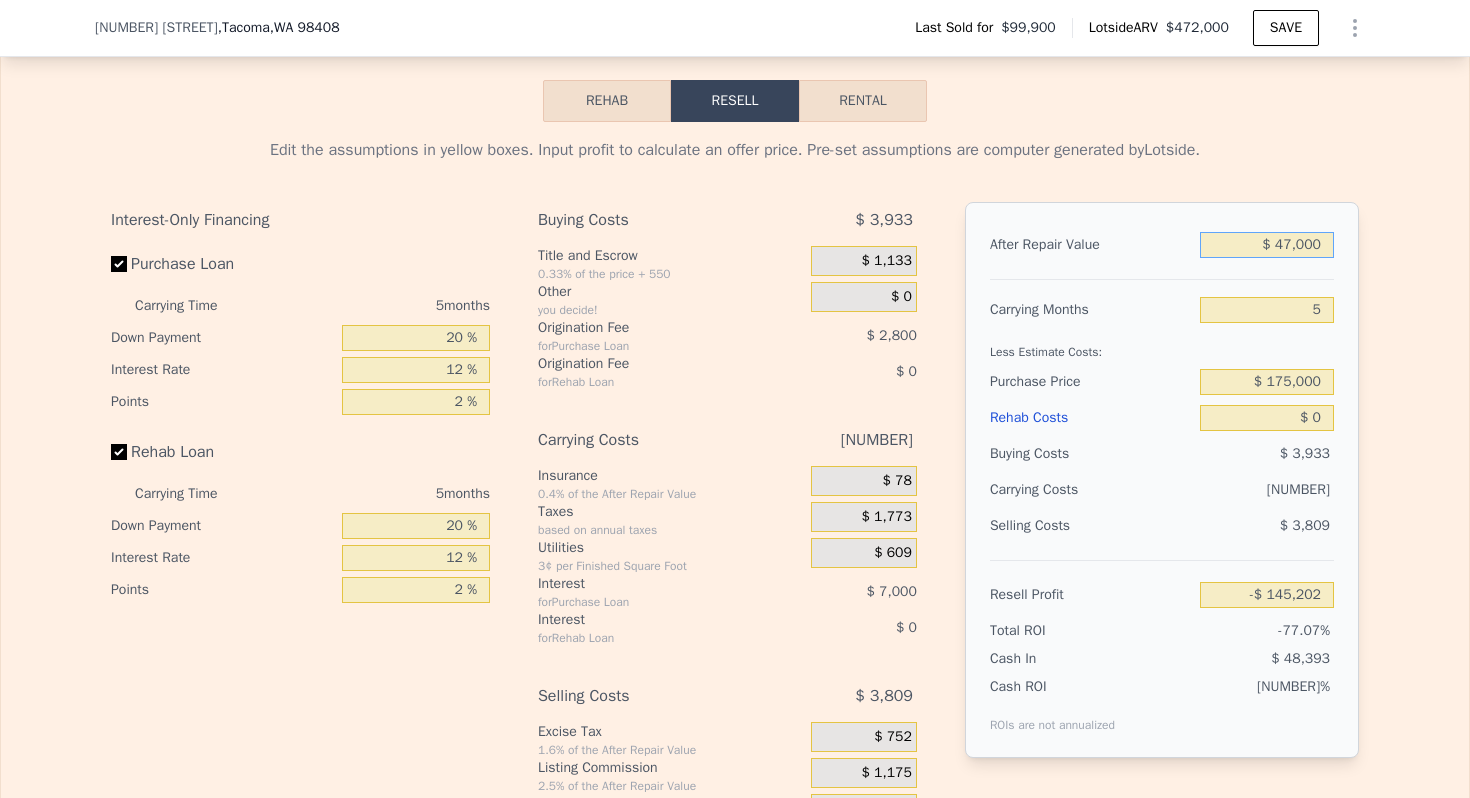 type on "-$ 145,202" 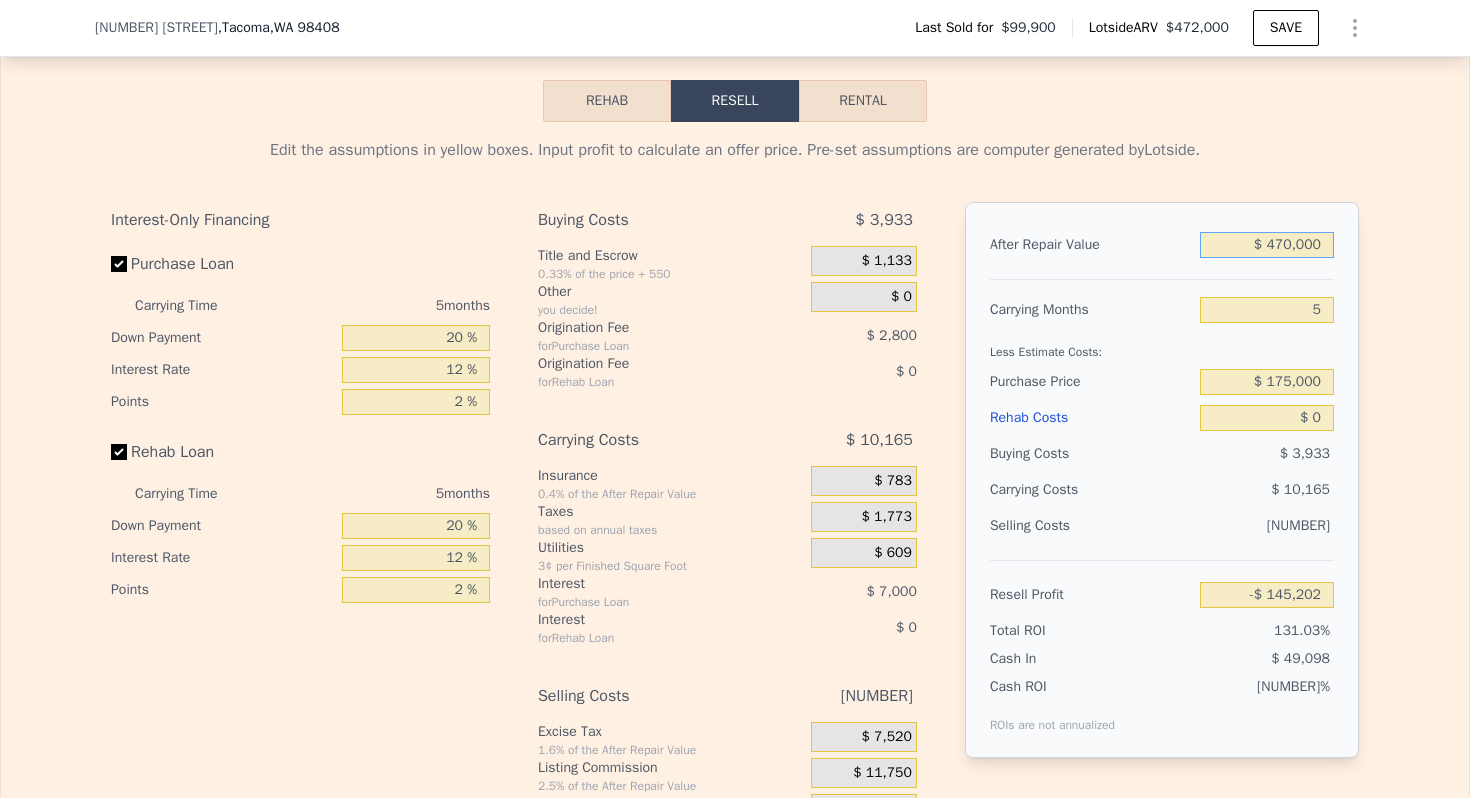 type on "$ 247,767" 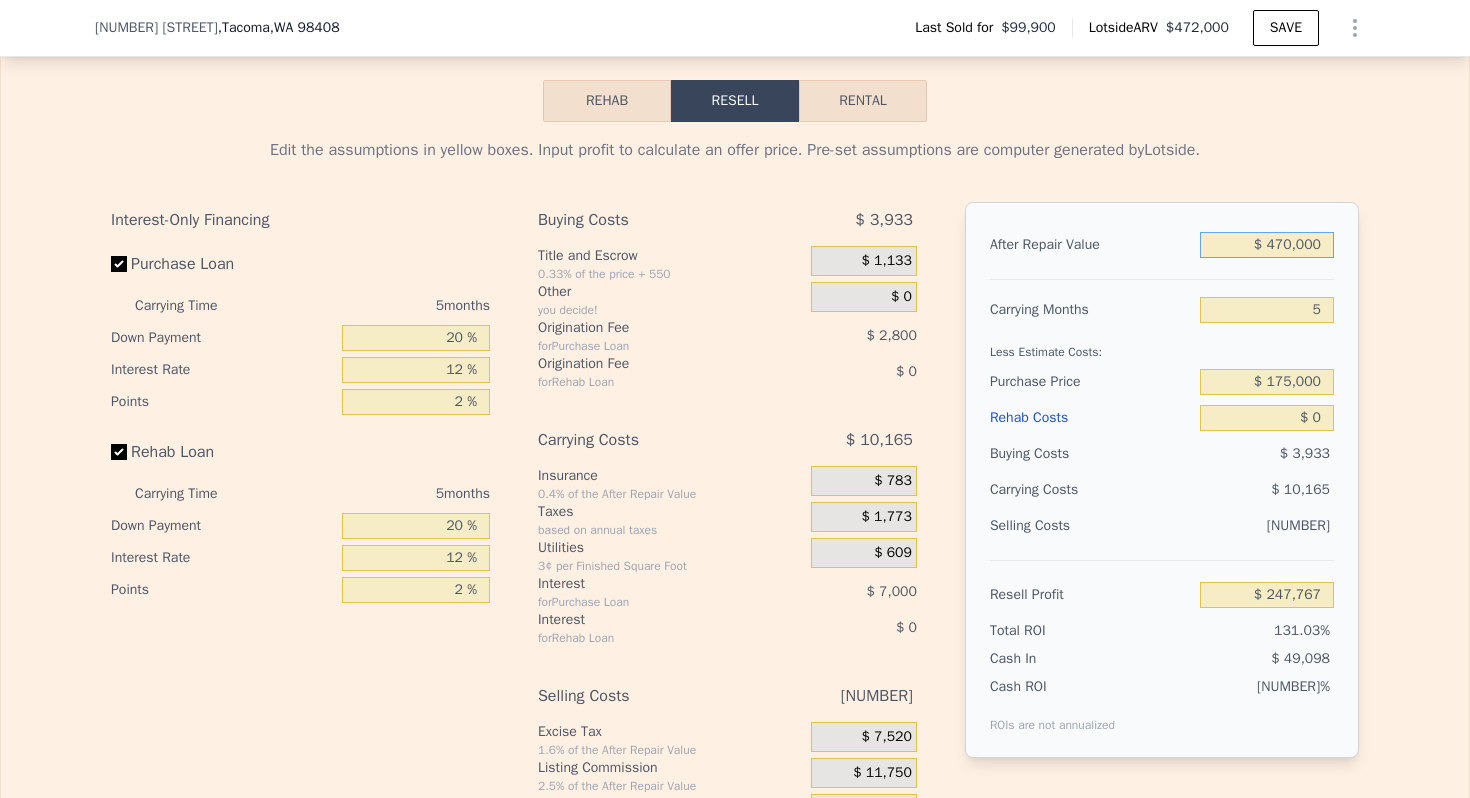 type on "$ 470,000" 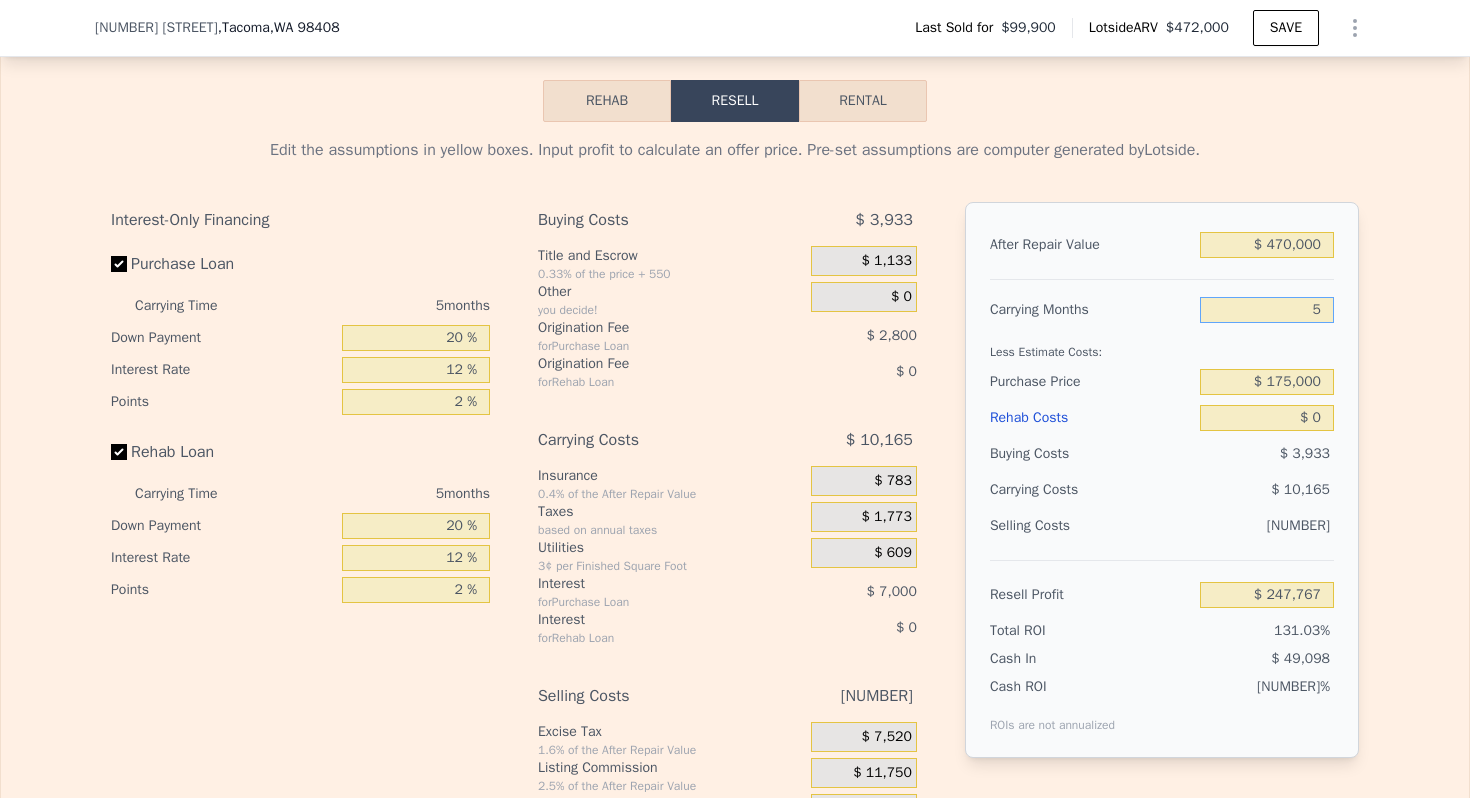 click on "5" at bounding box center [1267, 310] 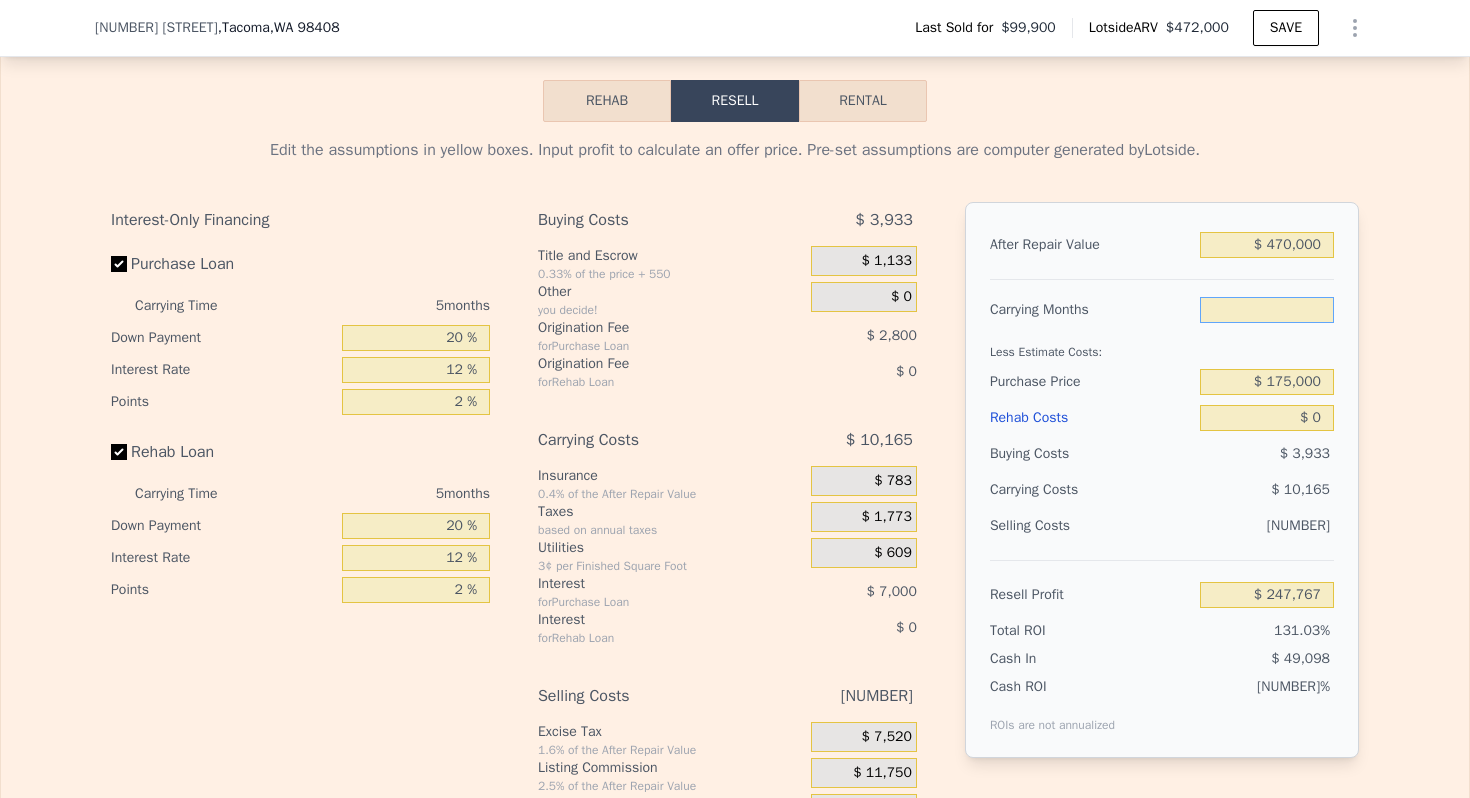 type on "4" 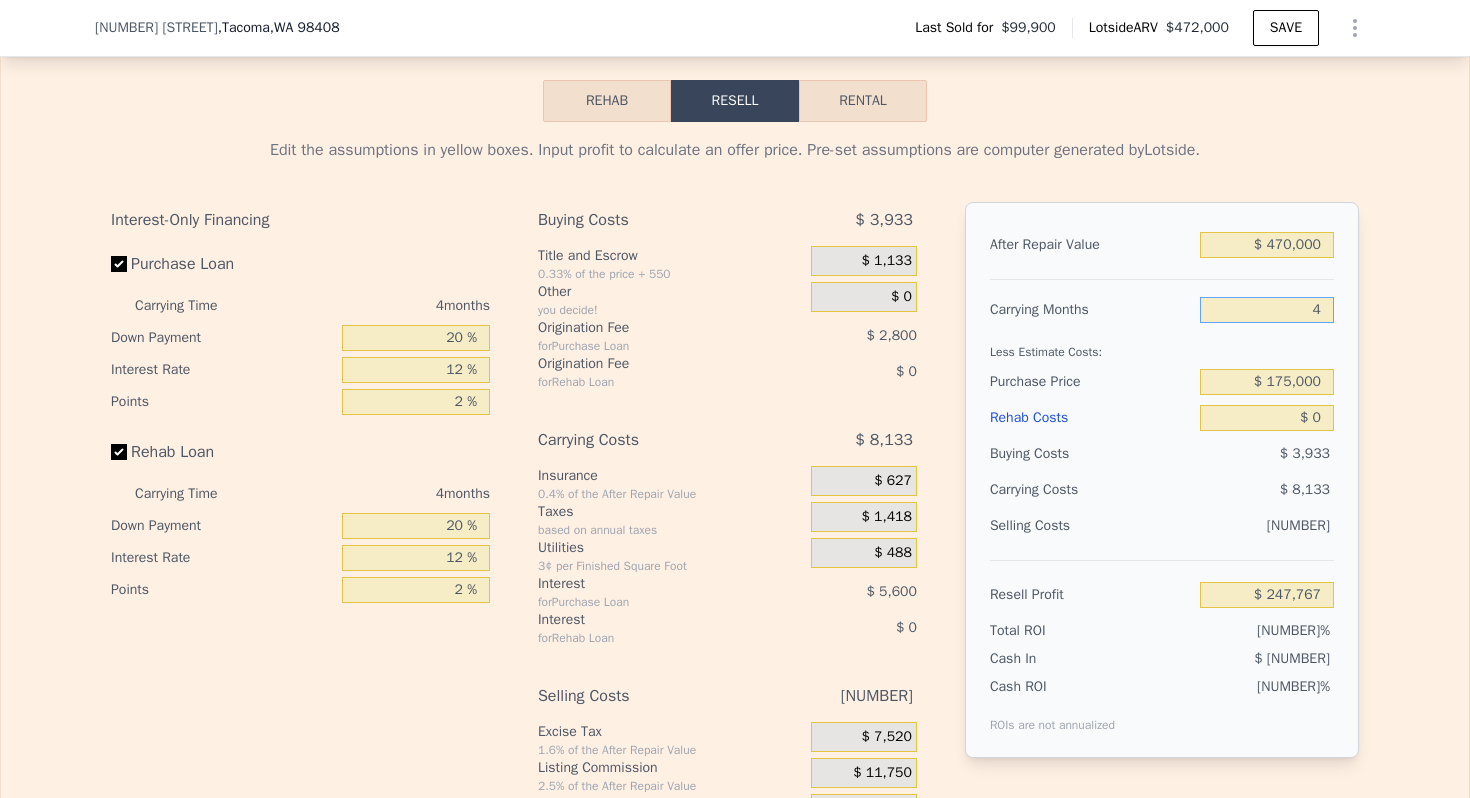 type on "[NUMBER]" 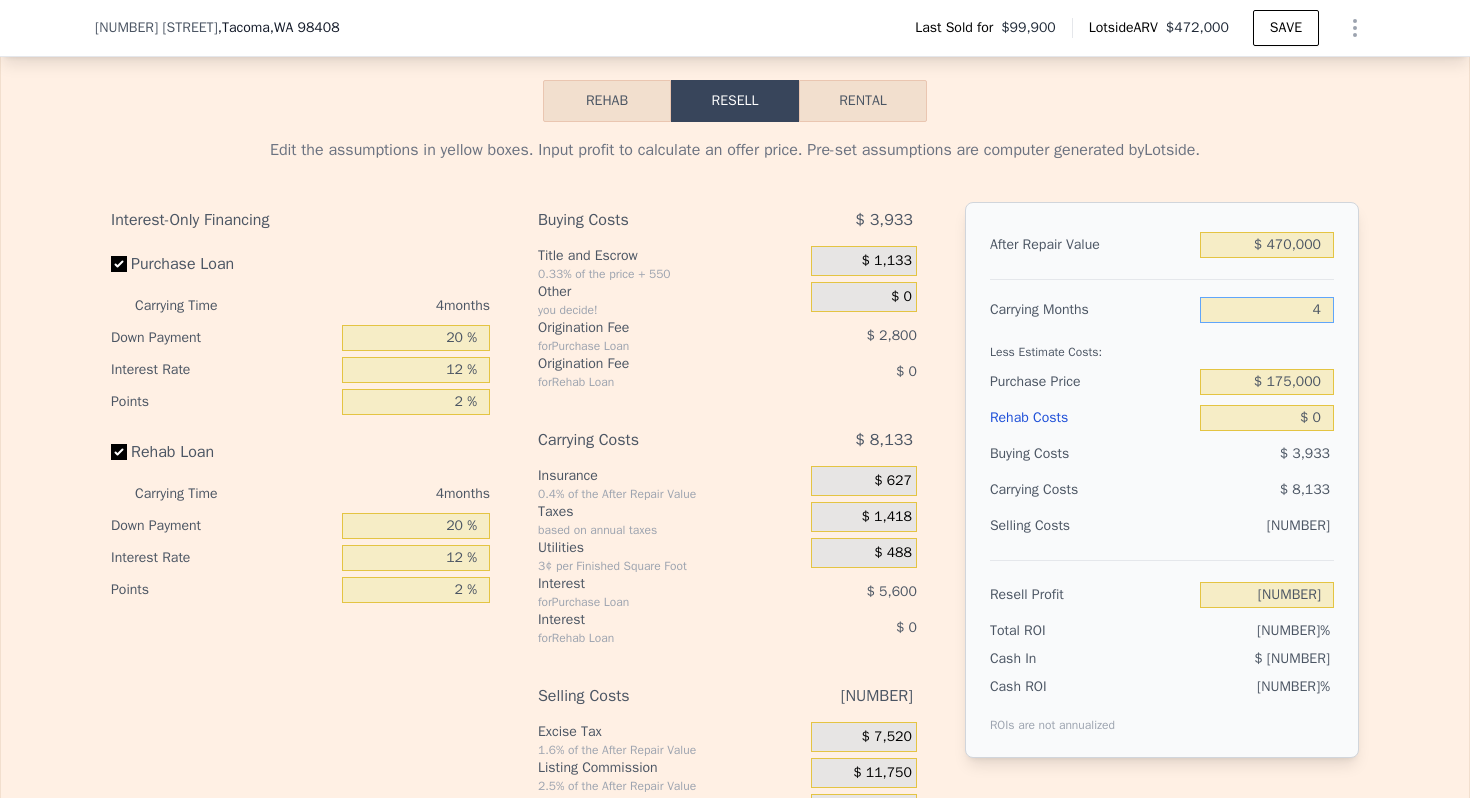 type on "4" 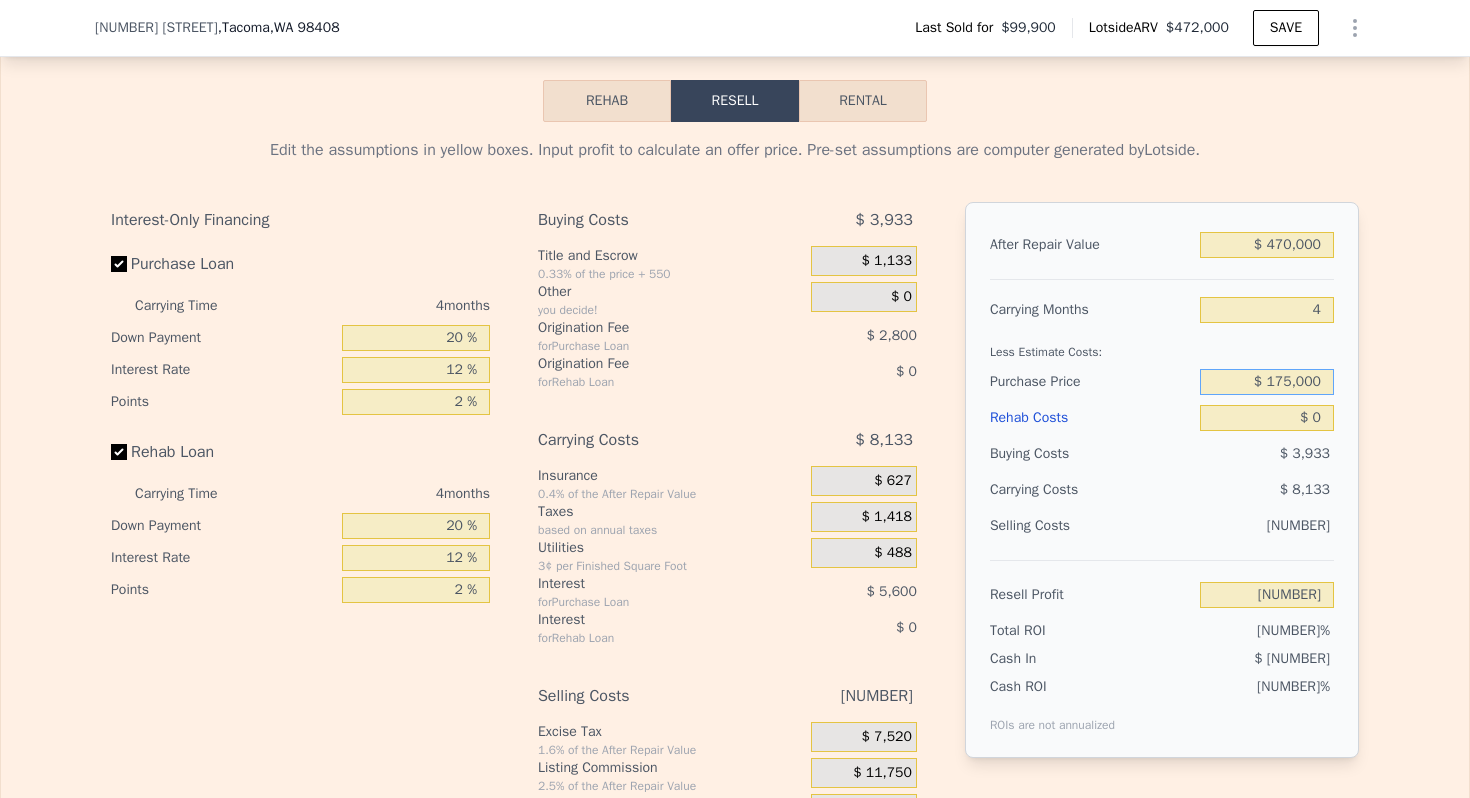 click on "$ 175,000" at bounding box center [1267, 382] 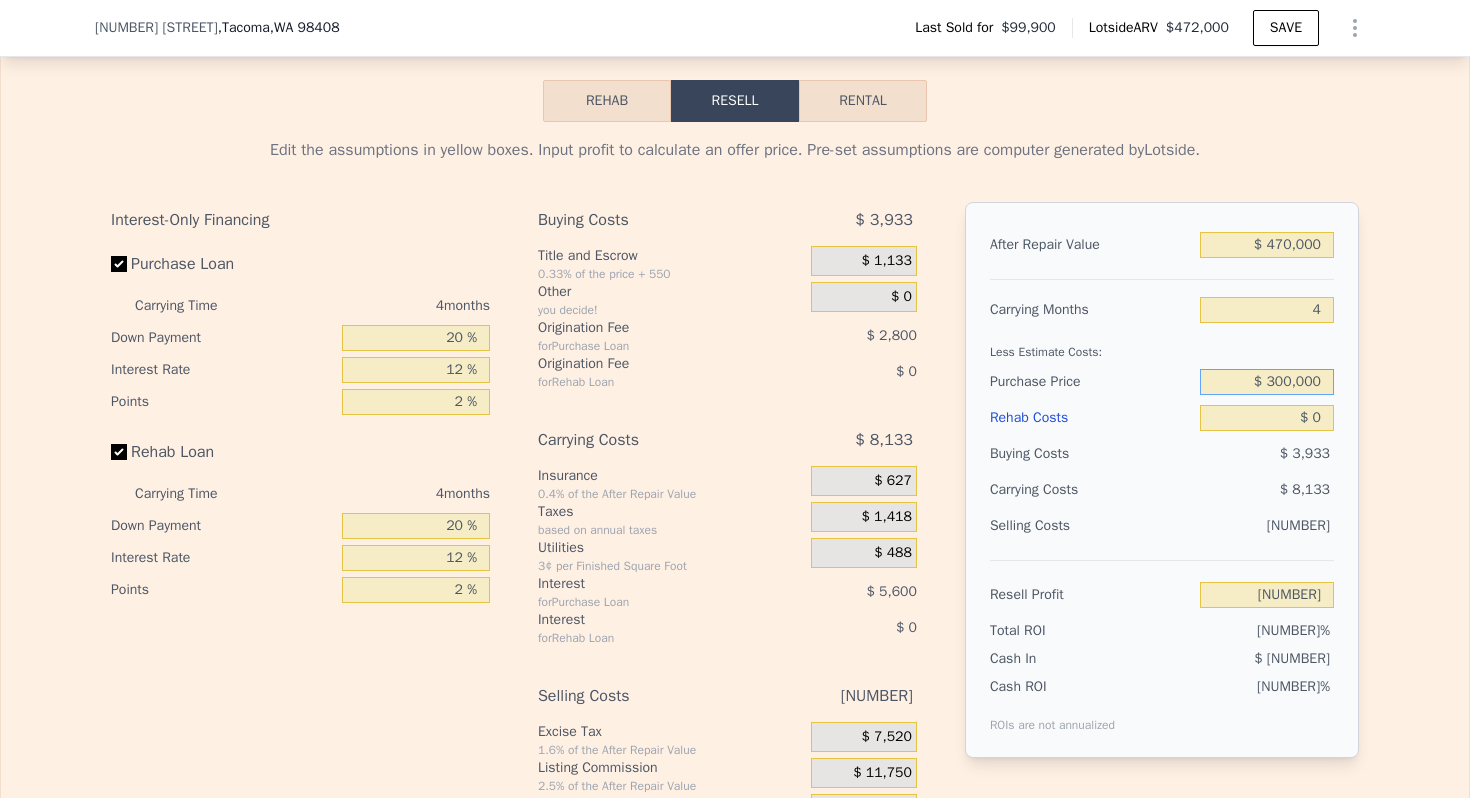 type on "$ 300,000" 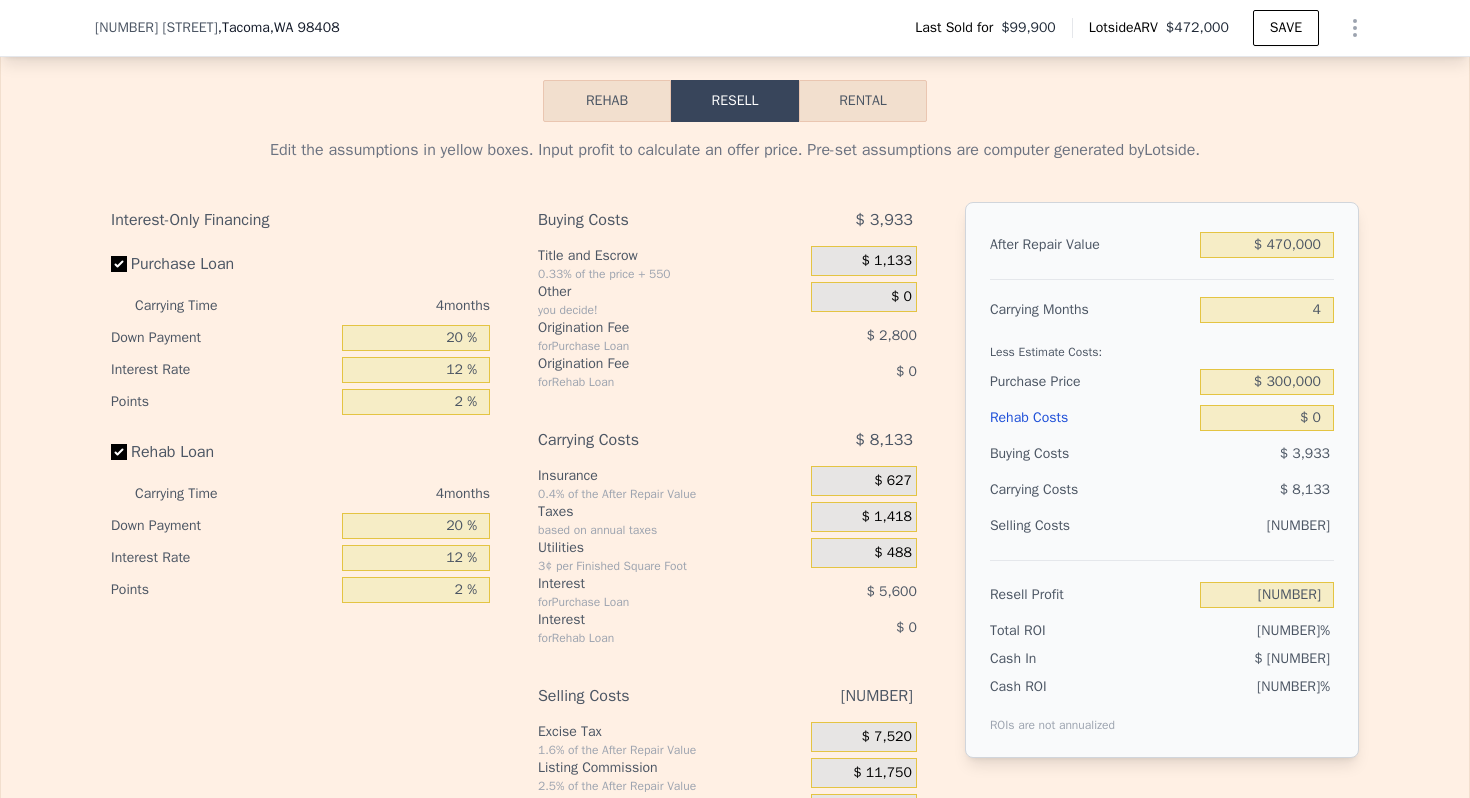 click on "$ 8,133" at bounding box center (1228, 490) 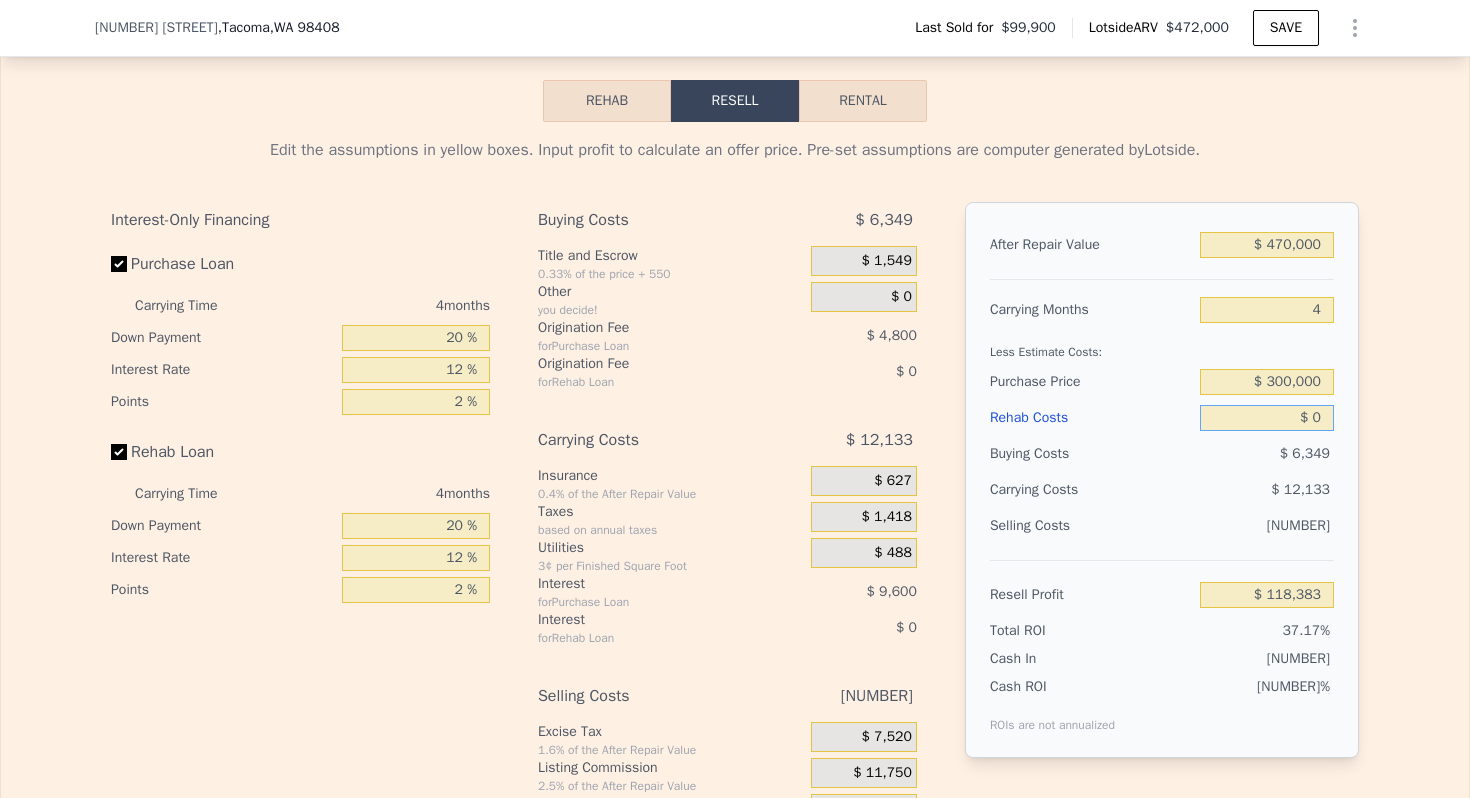 click on "$ 0" at bounding box center (1267, 418) 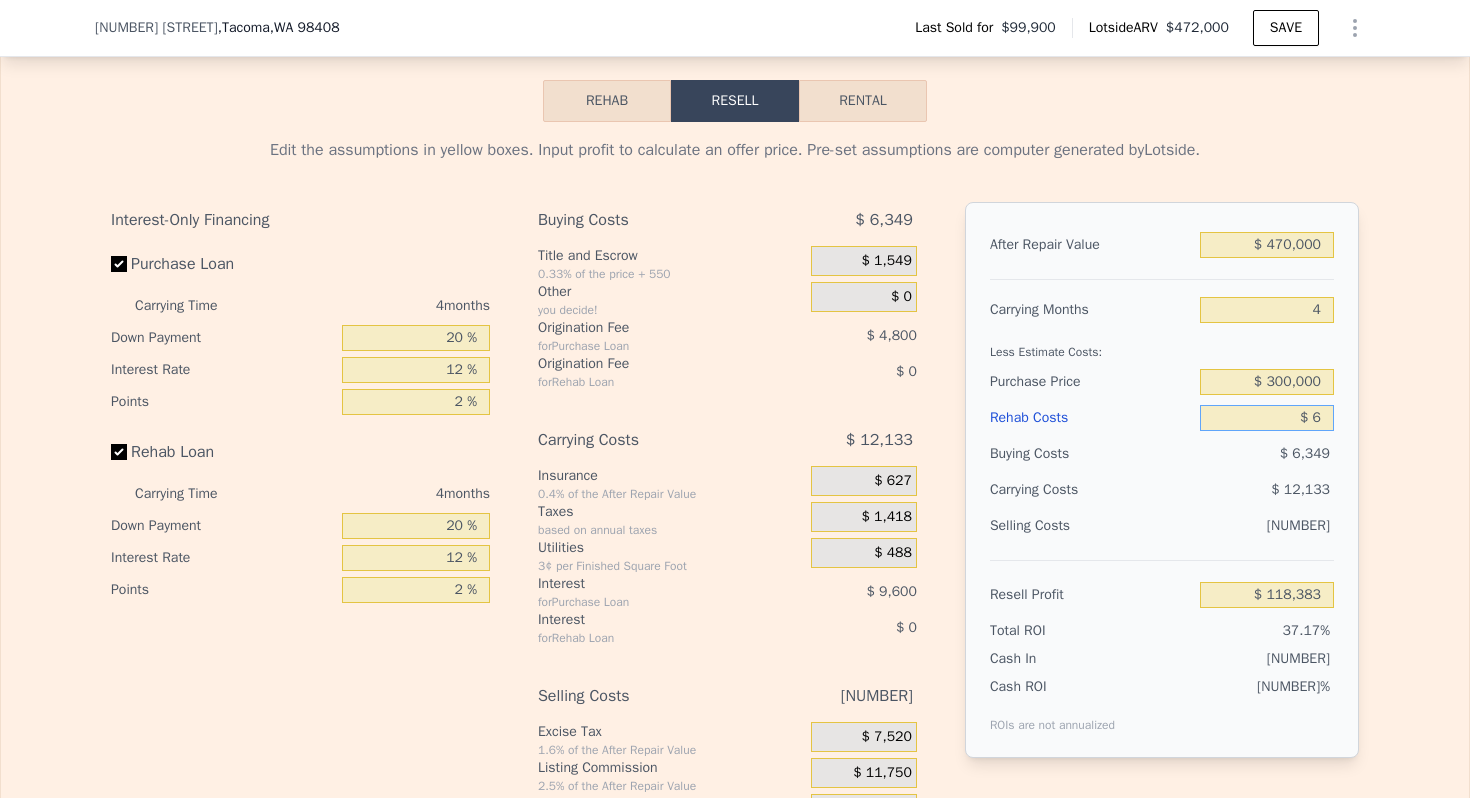 type on "$ 60" 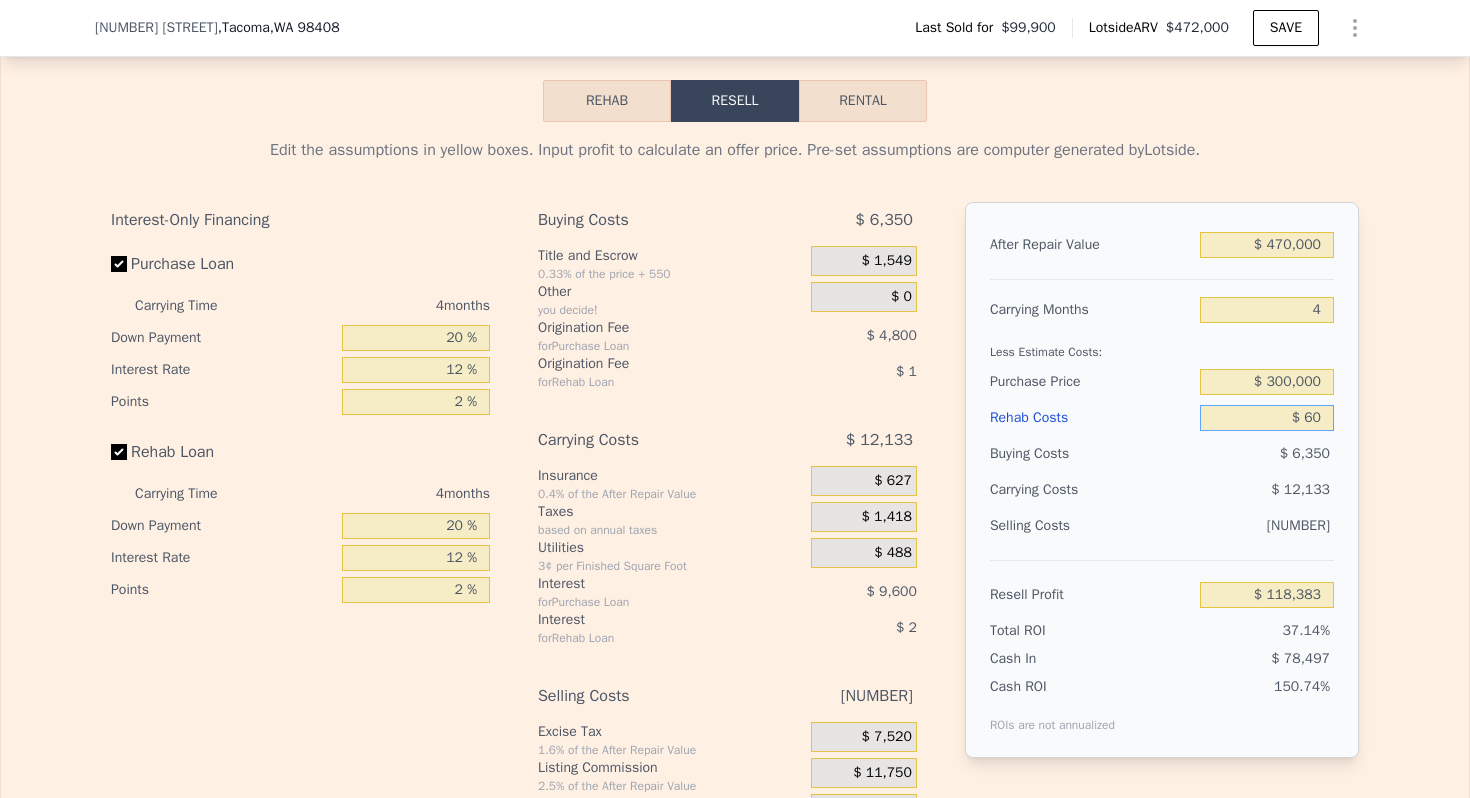 type on "$ [NUMBER]" 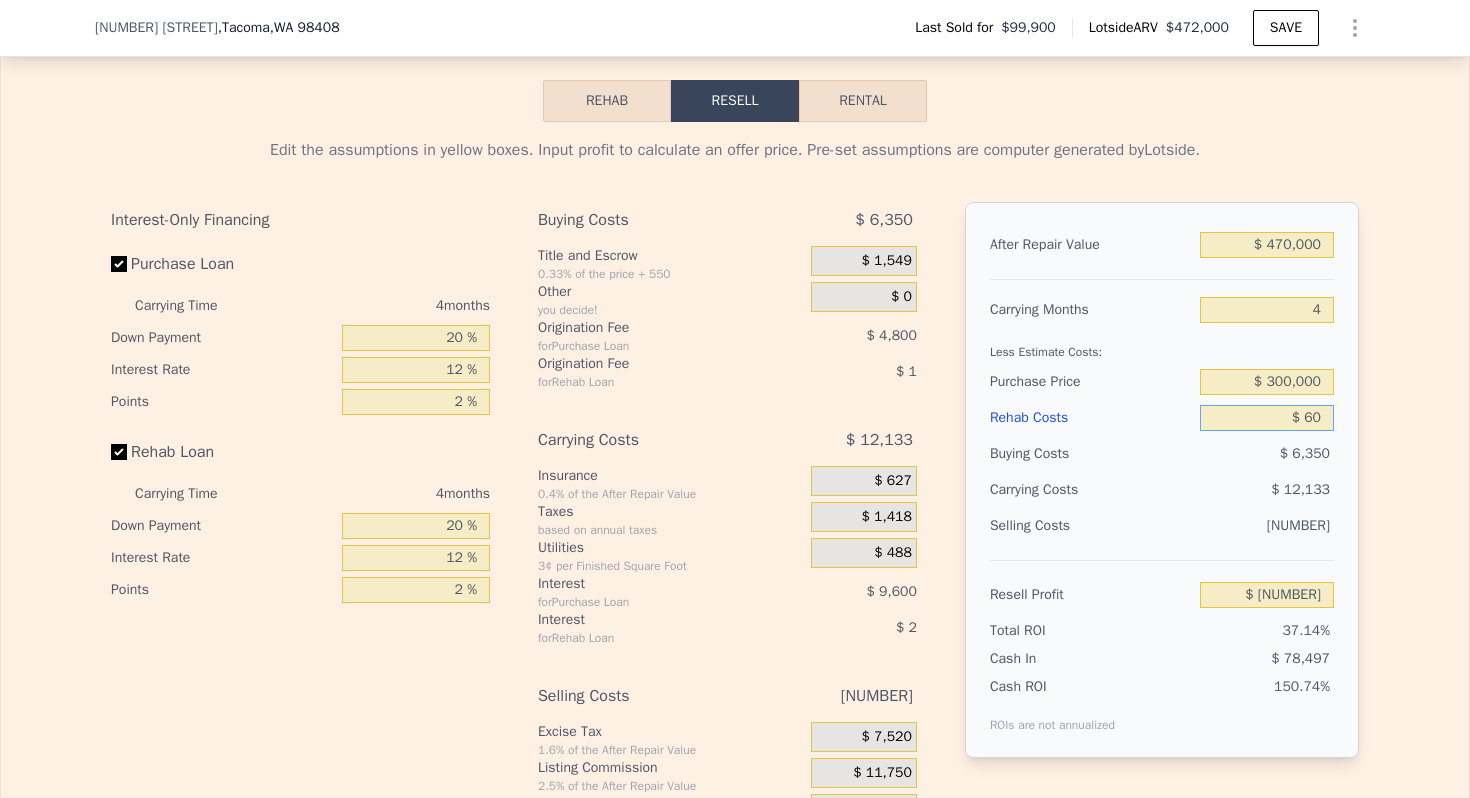 type on "$ 600" 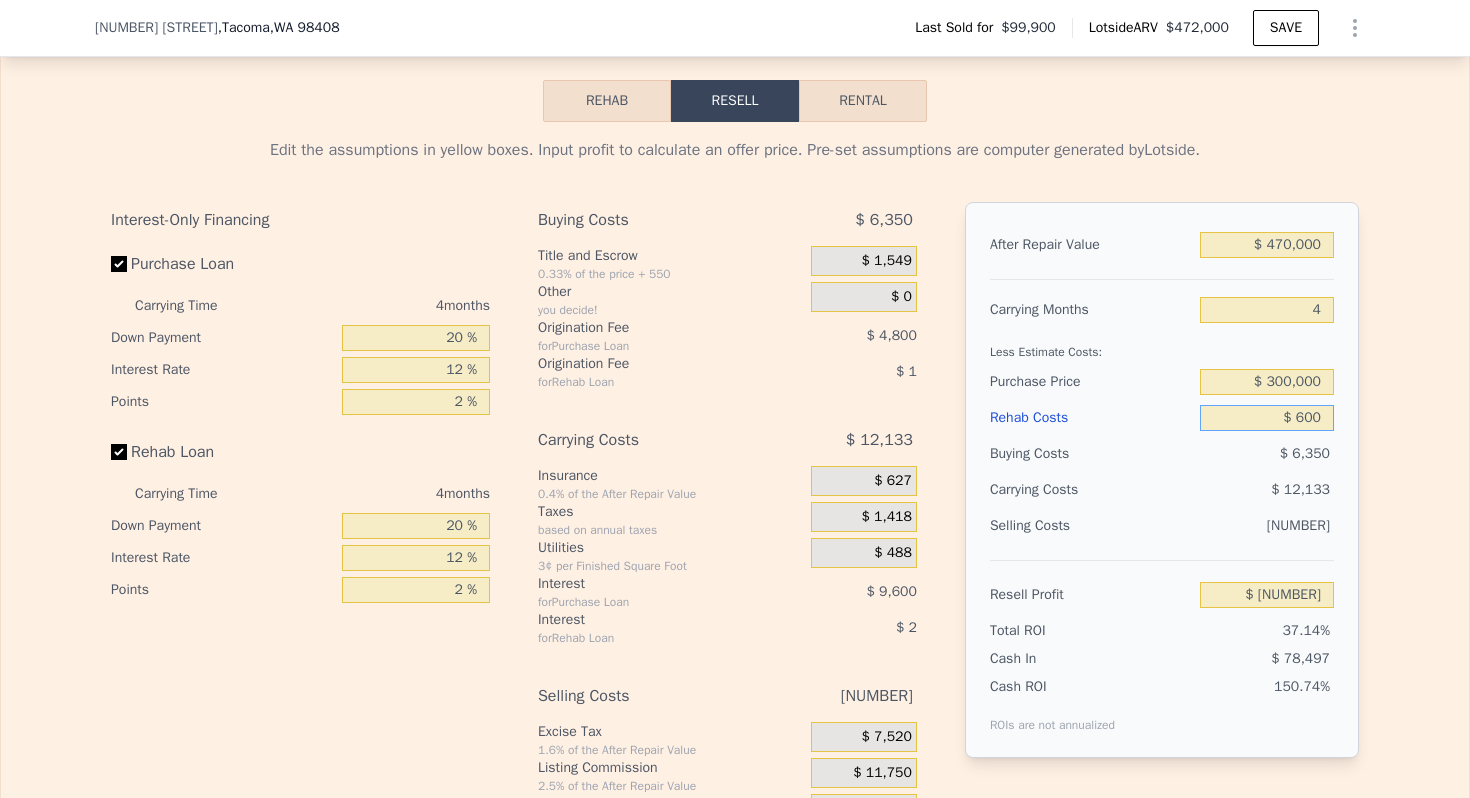 type on "$ 117,753" 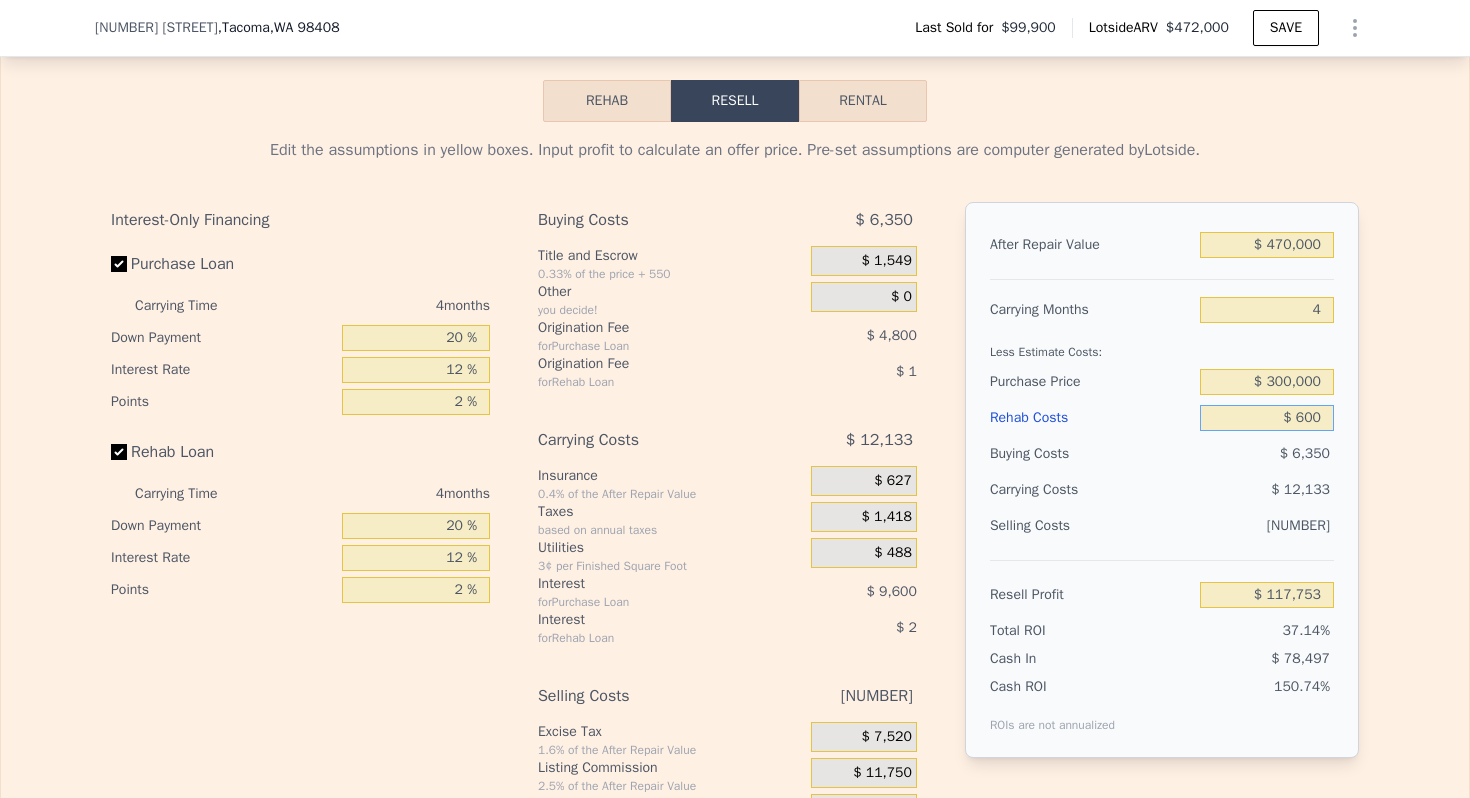 type on "$ 6,000" 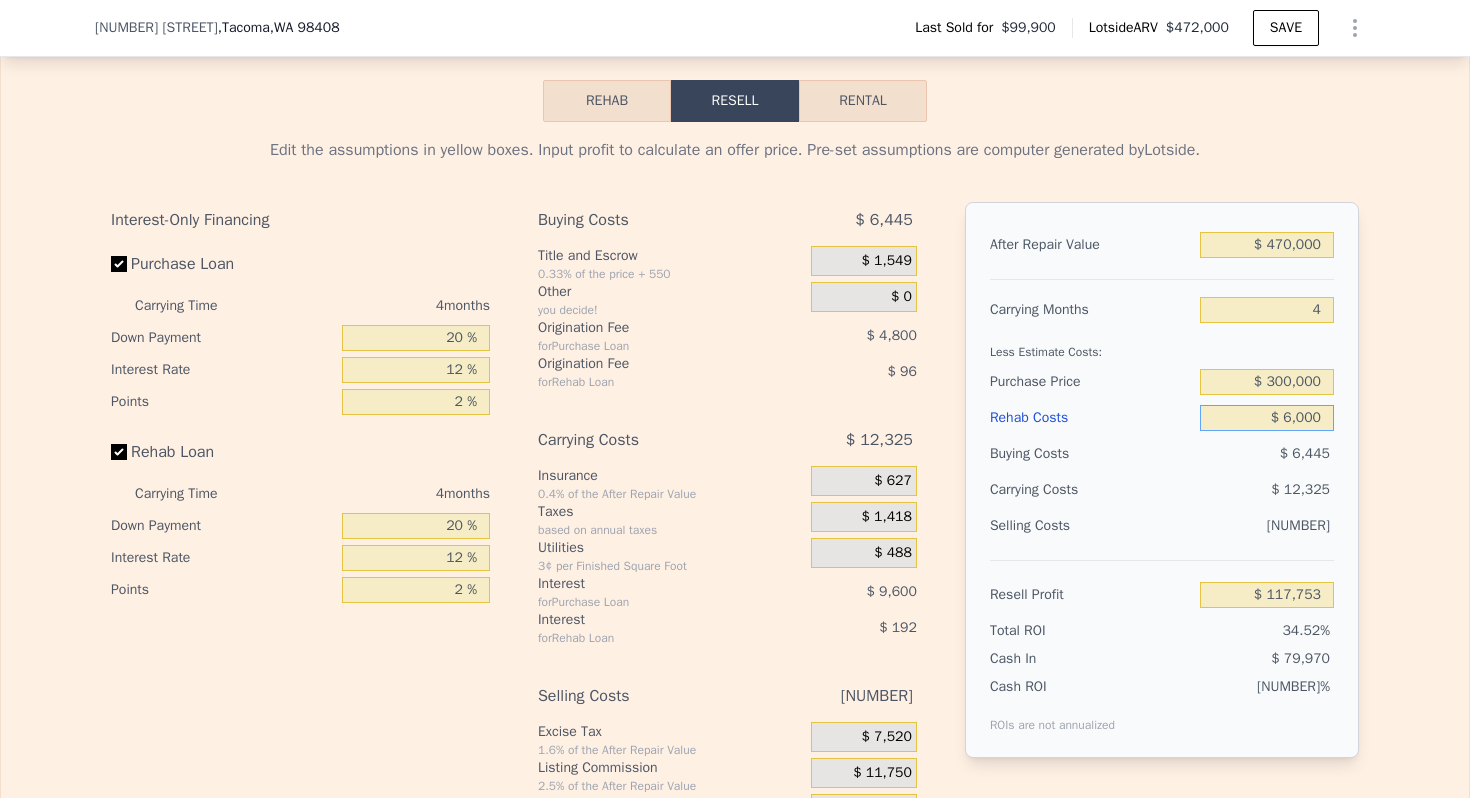 type on "$ [NUMBER]" 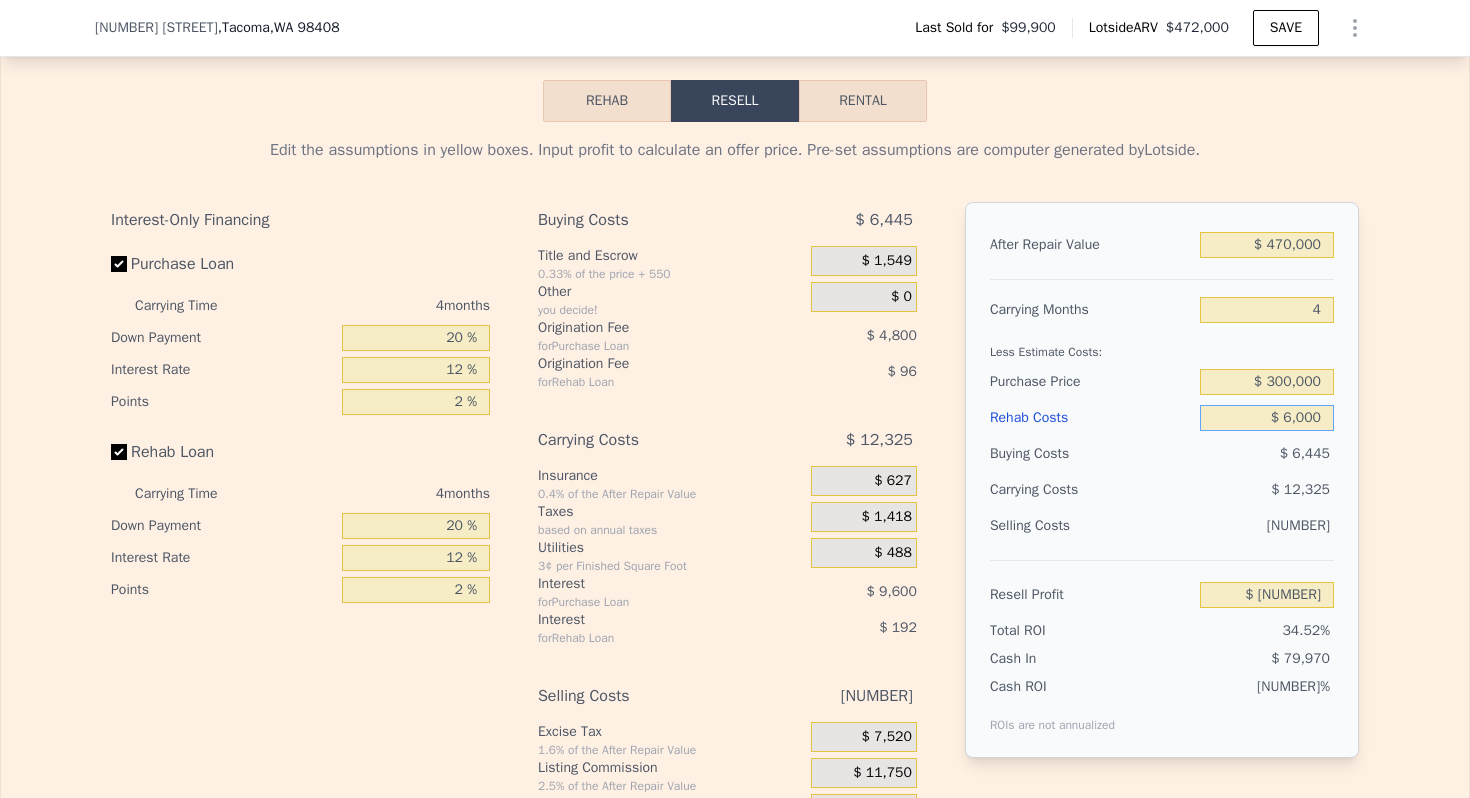 type on "$ 60,000" 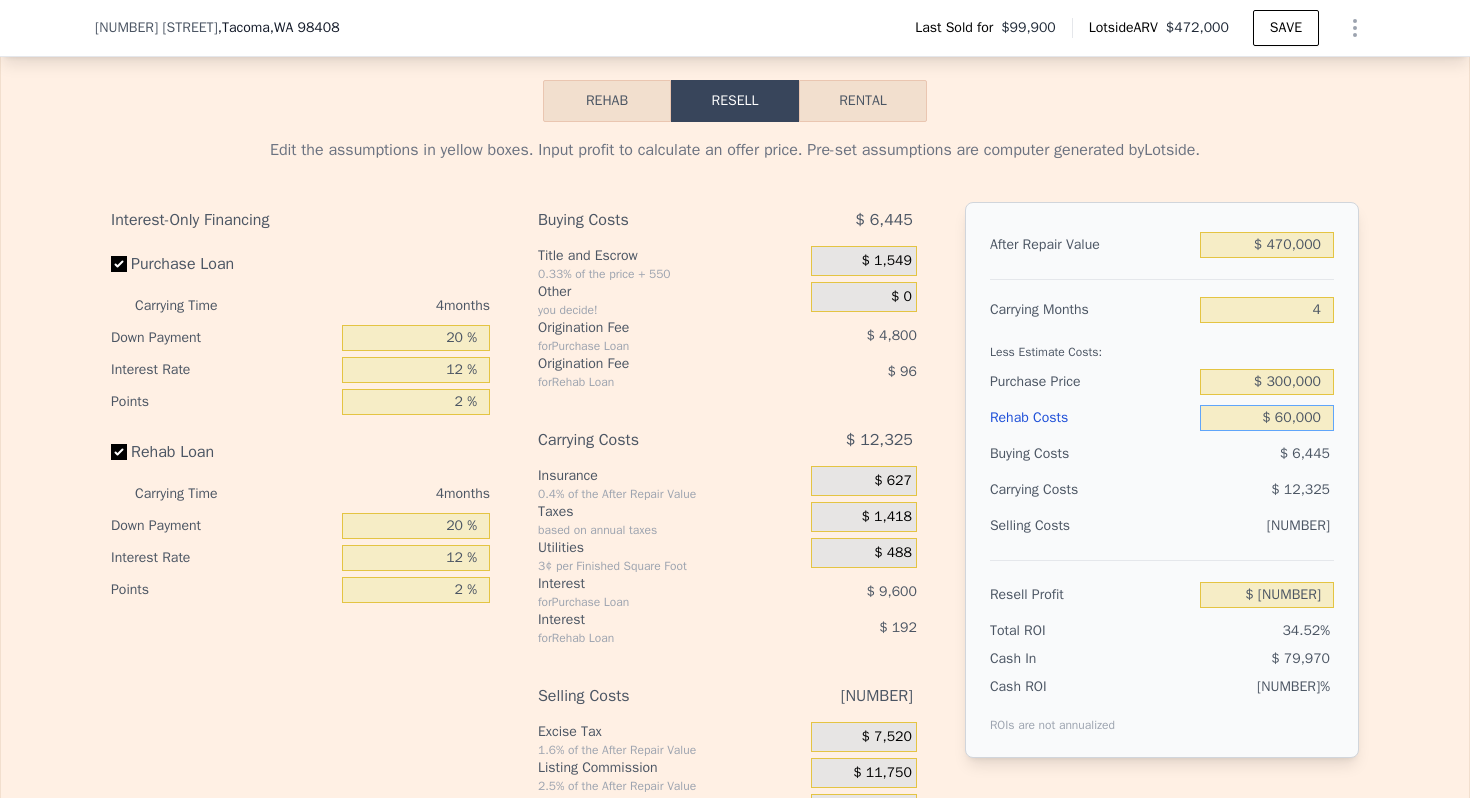 type on "$ 55,503" 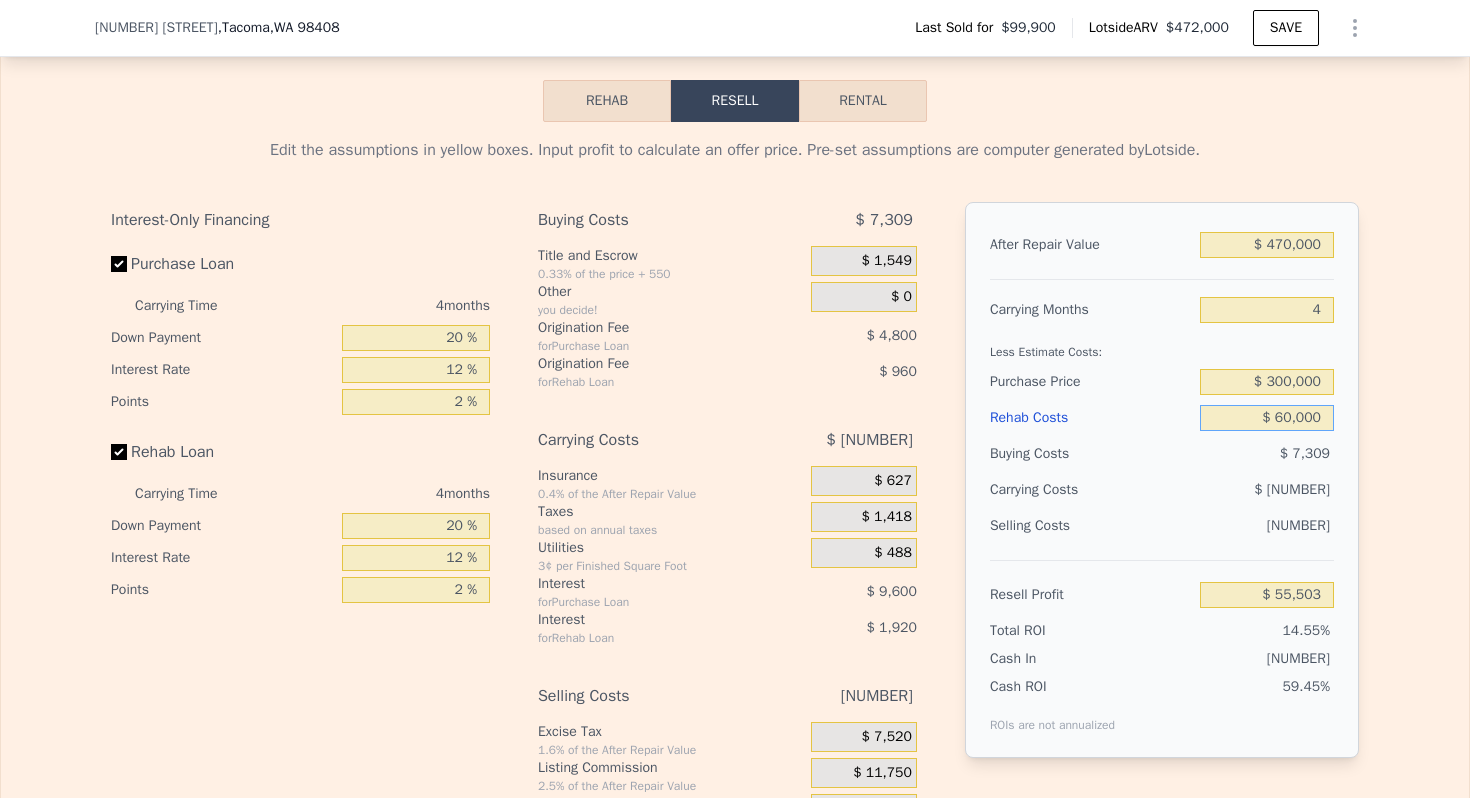 type on "$ 60,000" 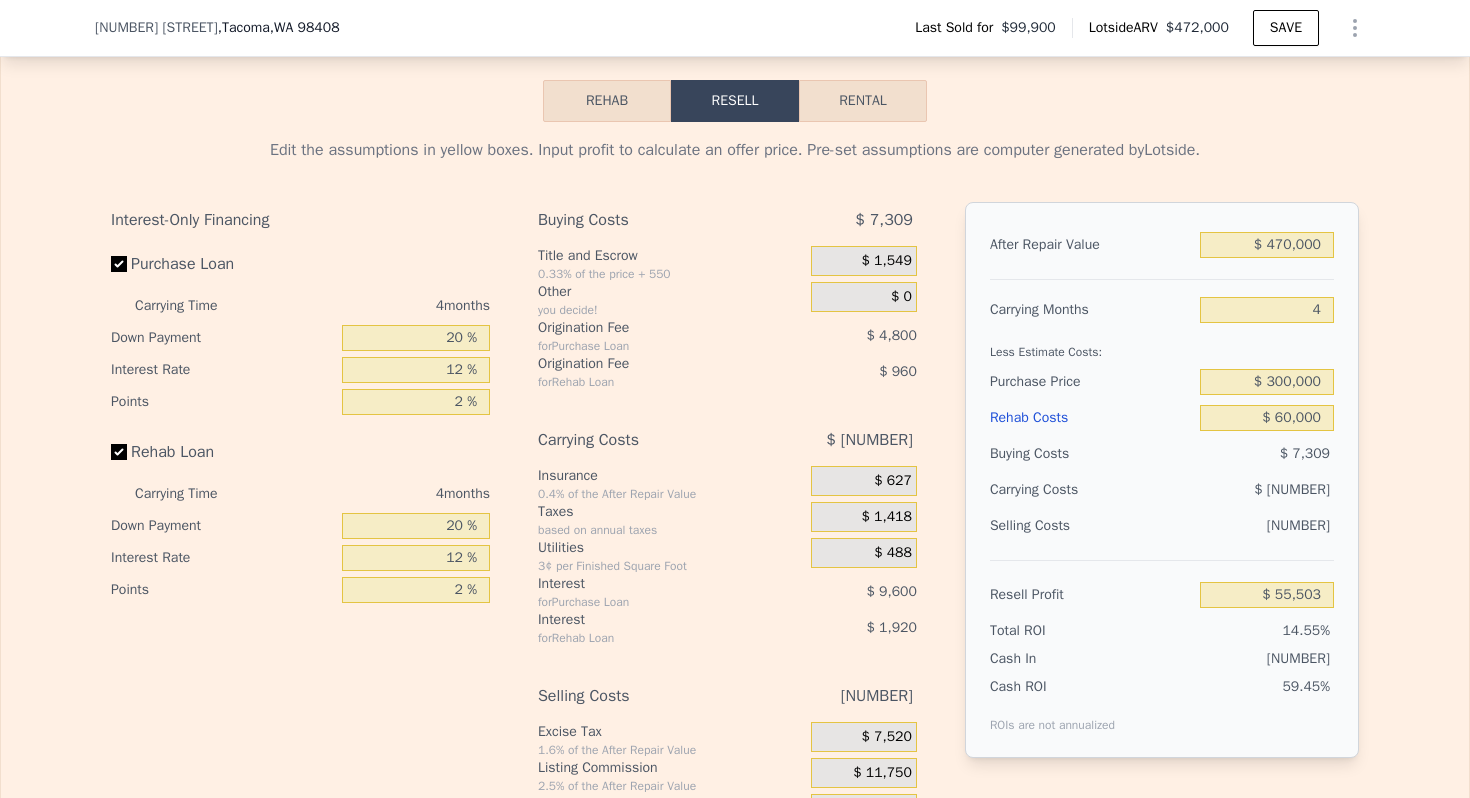 click on "$ [NUMBER]" at bounding box center (1228, 490) 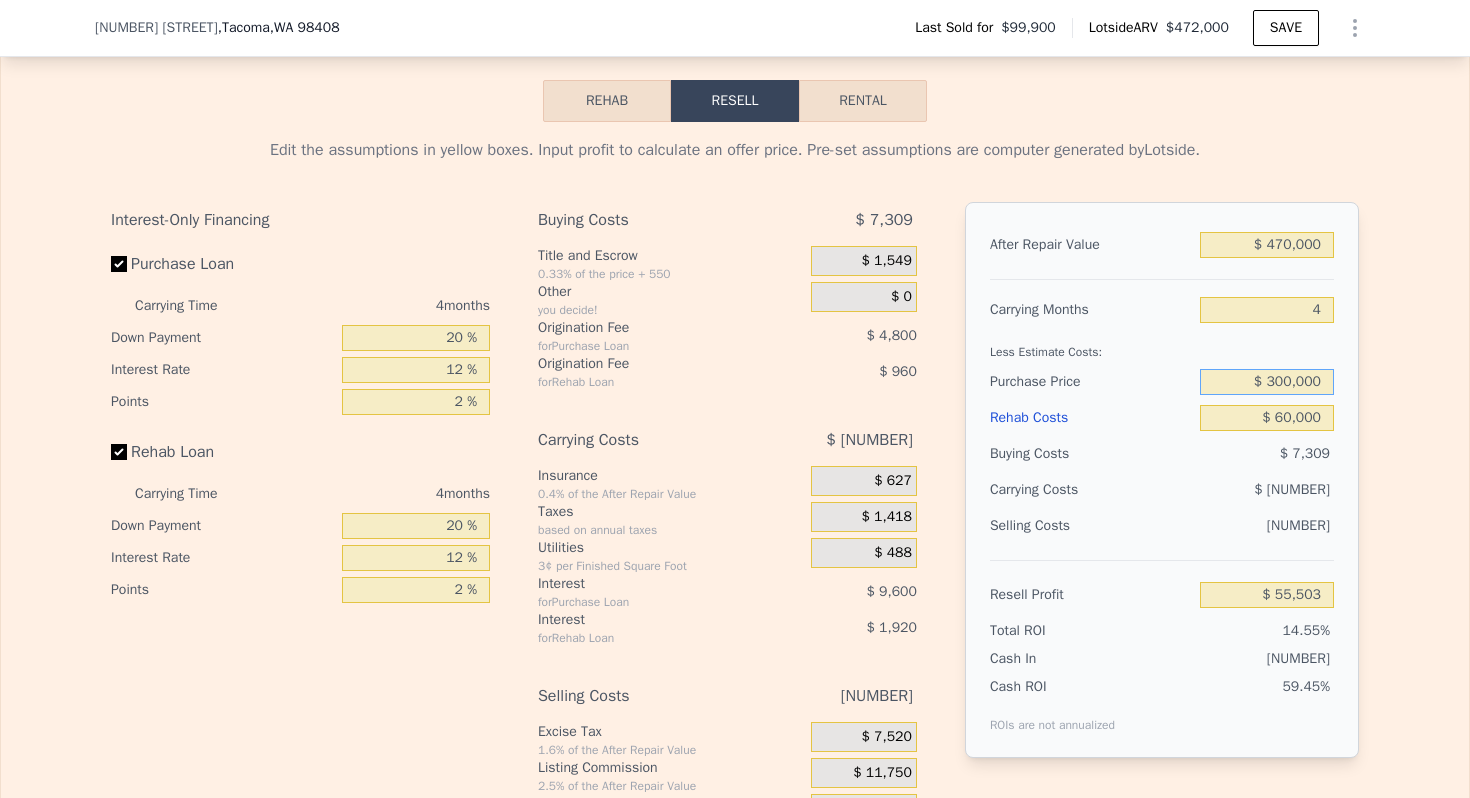 click on "$ 300,000" at bounding box center (1267, 382) 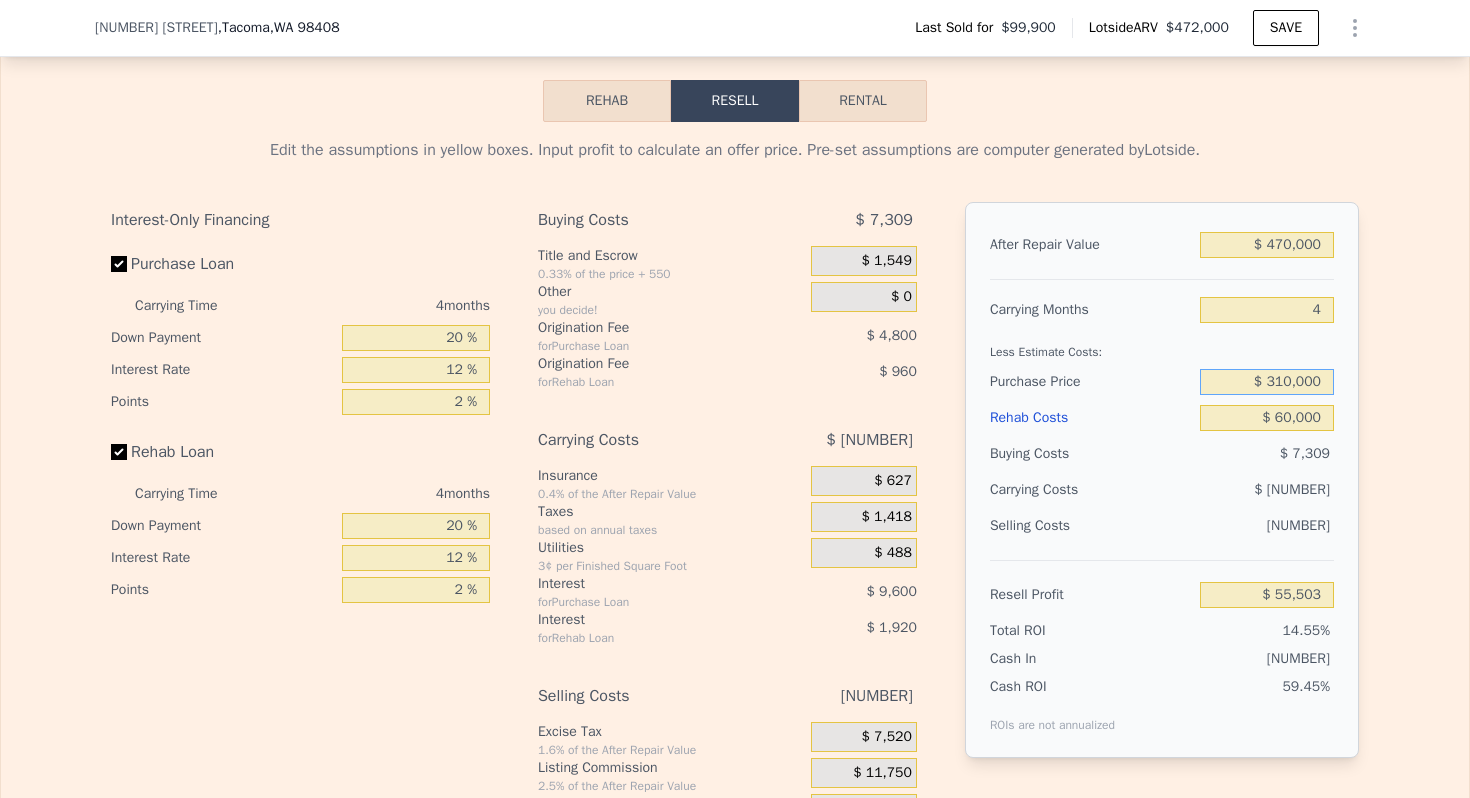type on "$ 310,000" 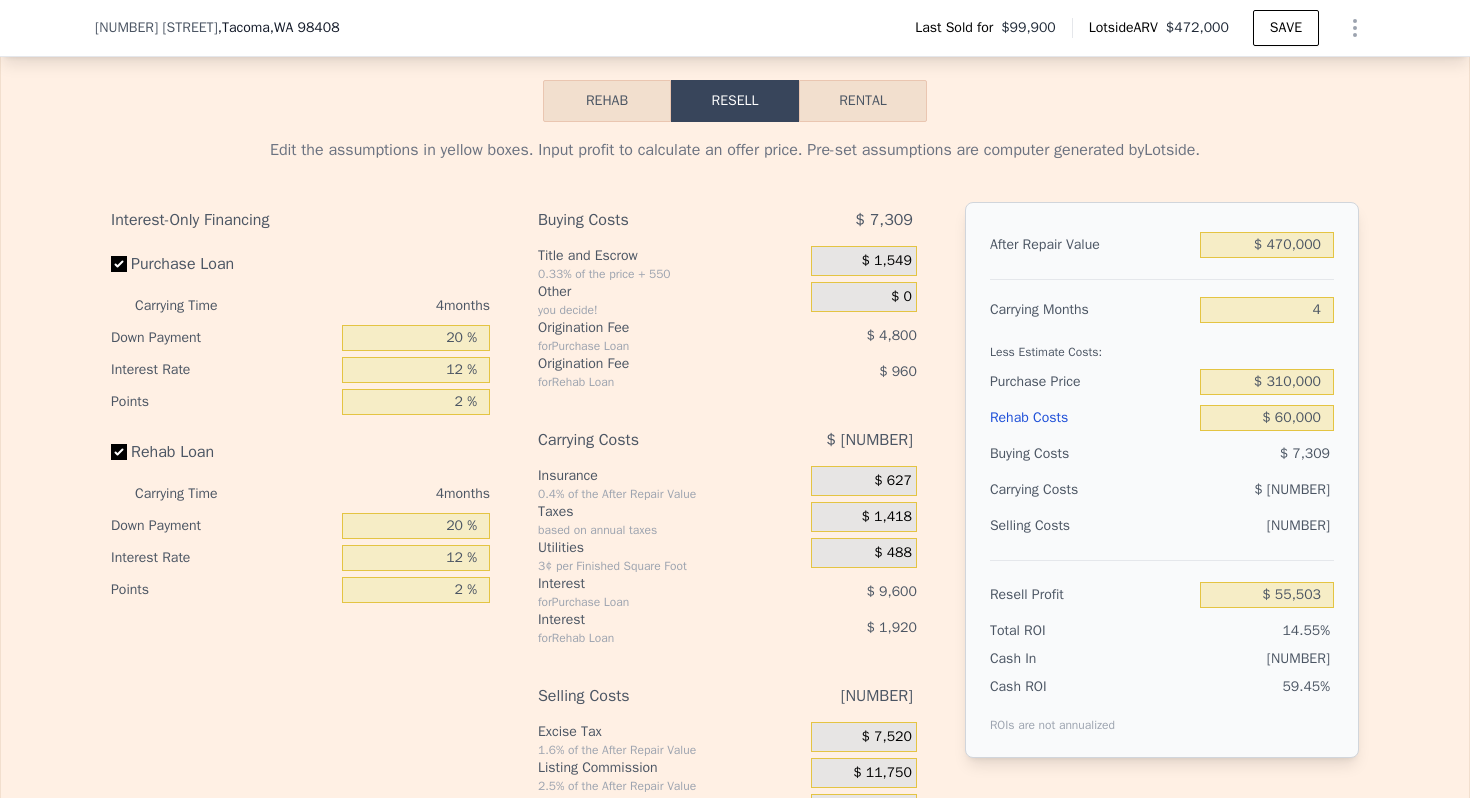 click on "$ [NUMBER]" at bounding box center (1228, 490) 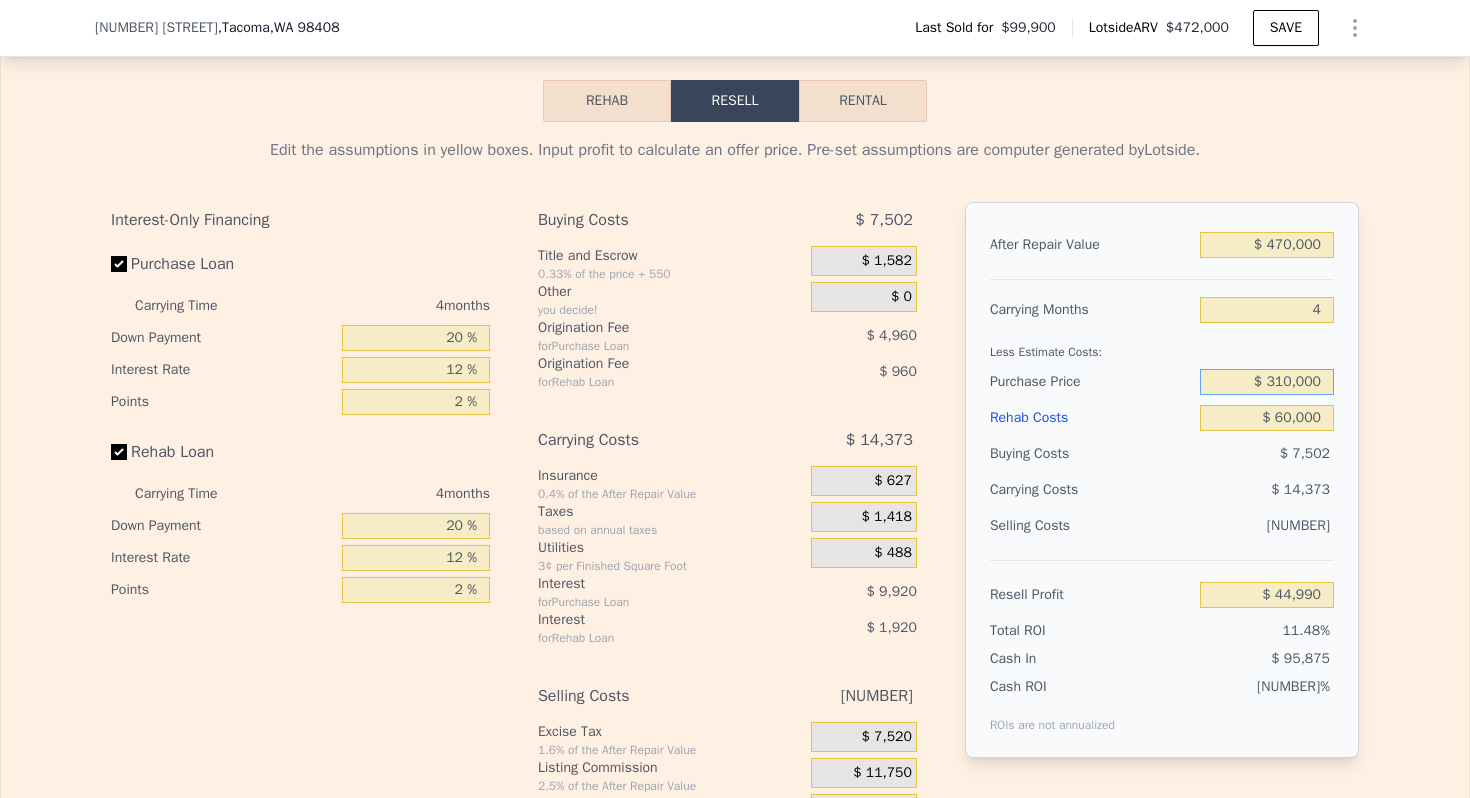click on "$ 310,000" at bounding box center [1267, 382] 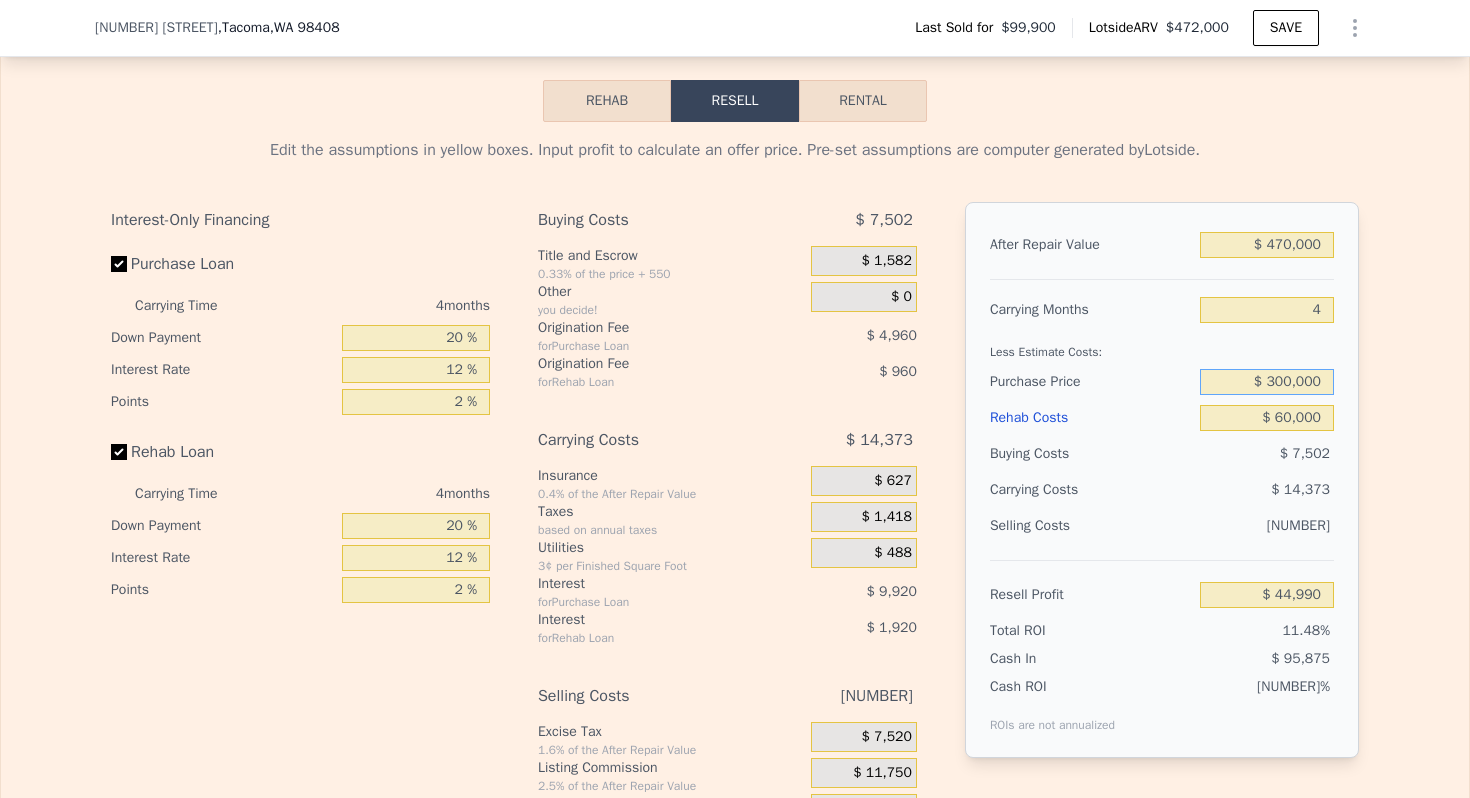 type on "$ 300,000" 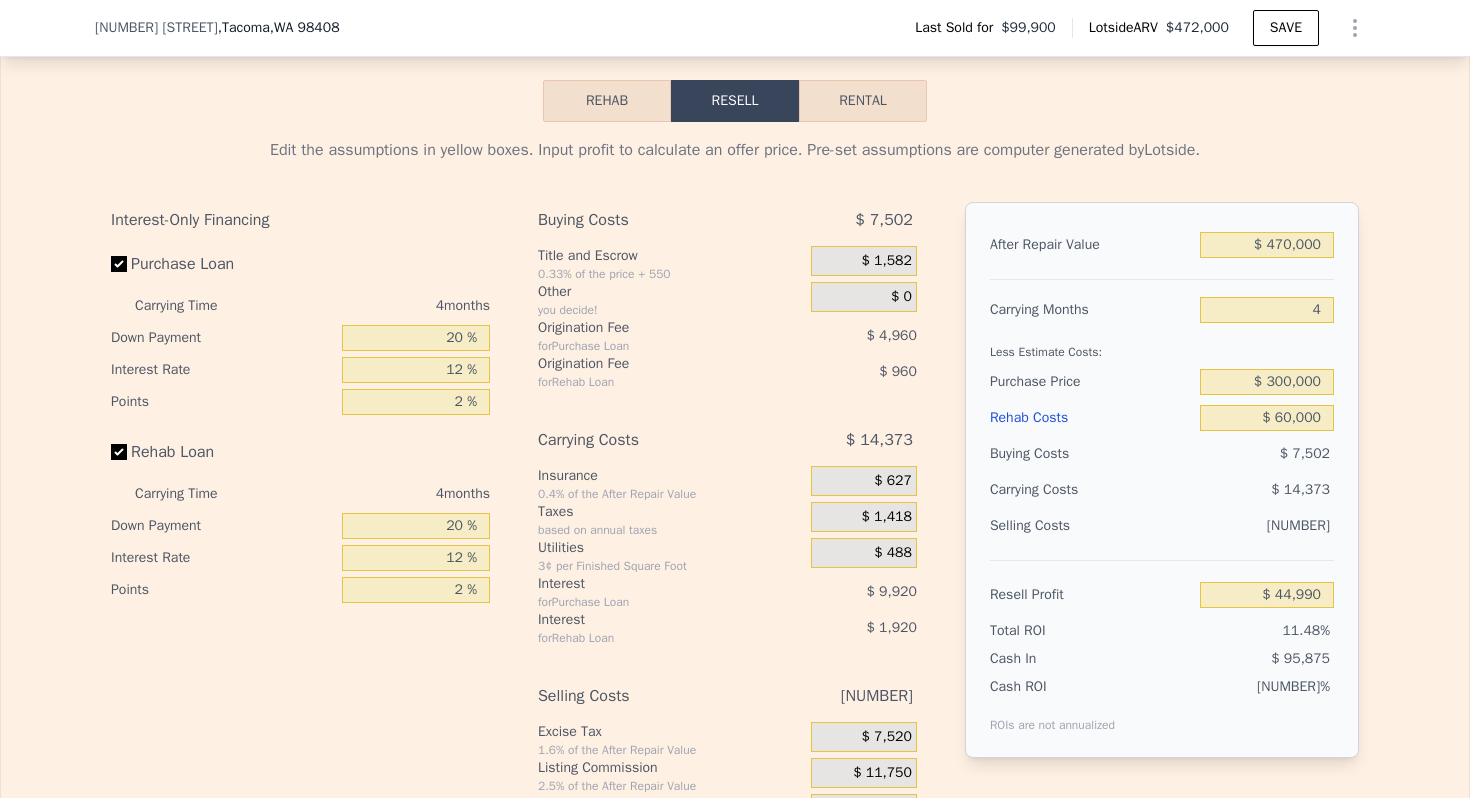 click on "[NUMBER]" at bounding box center [1267, 526] 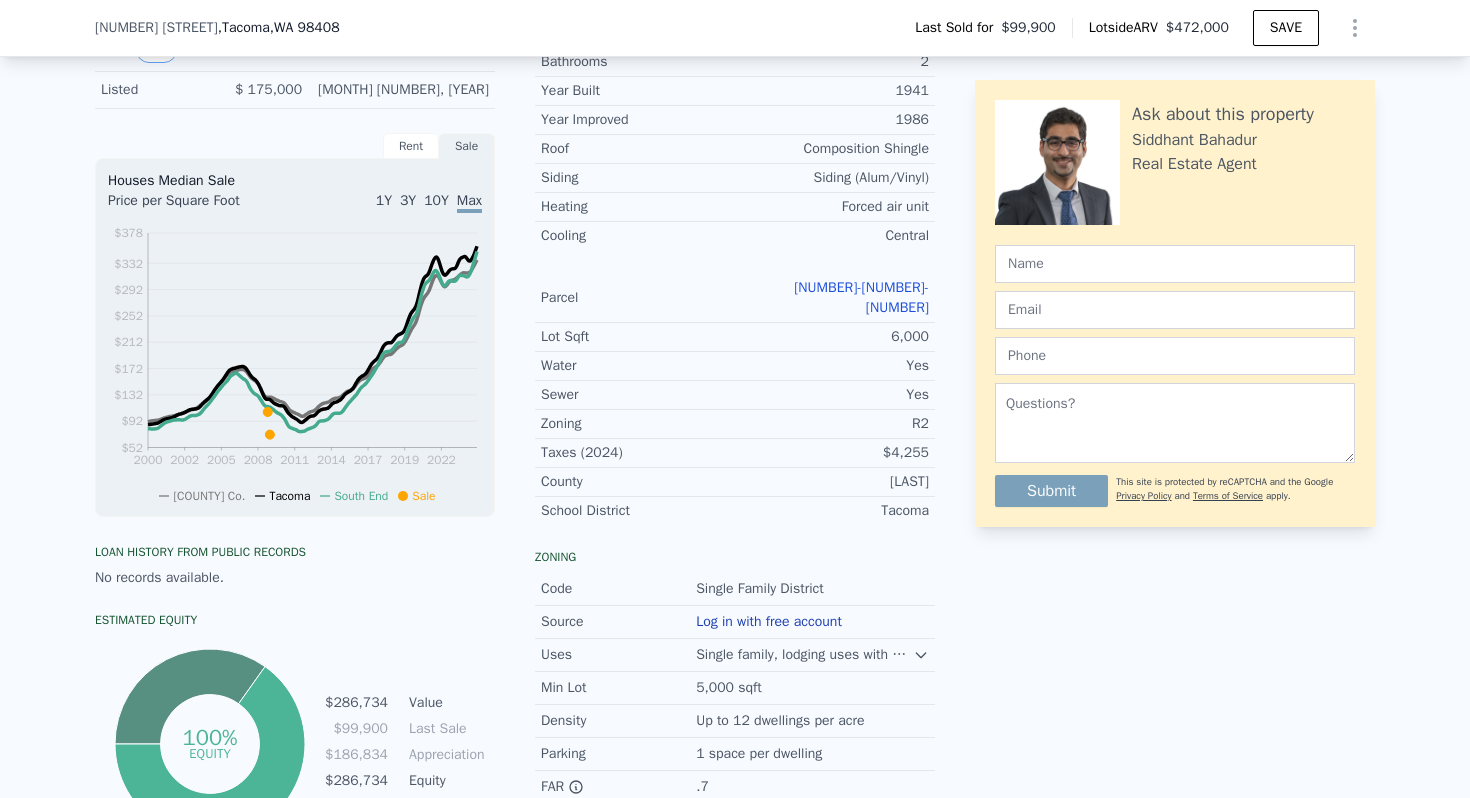scroll, scrollTop: 0, scrollLeft: 0, axis: both 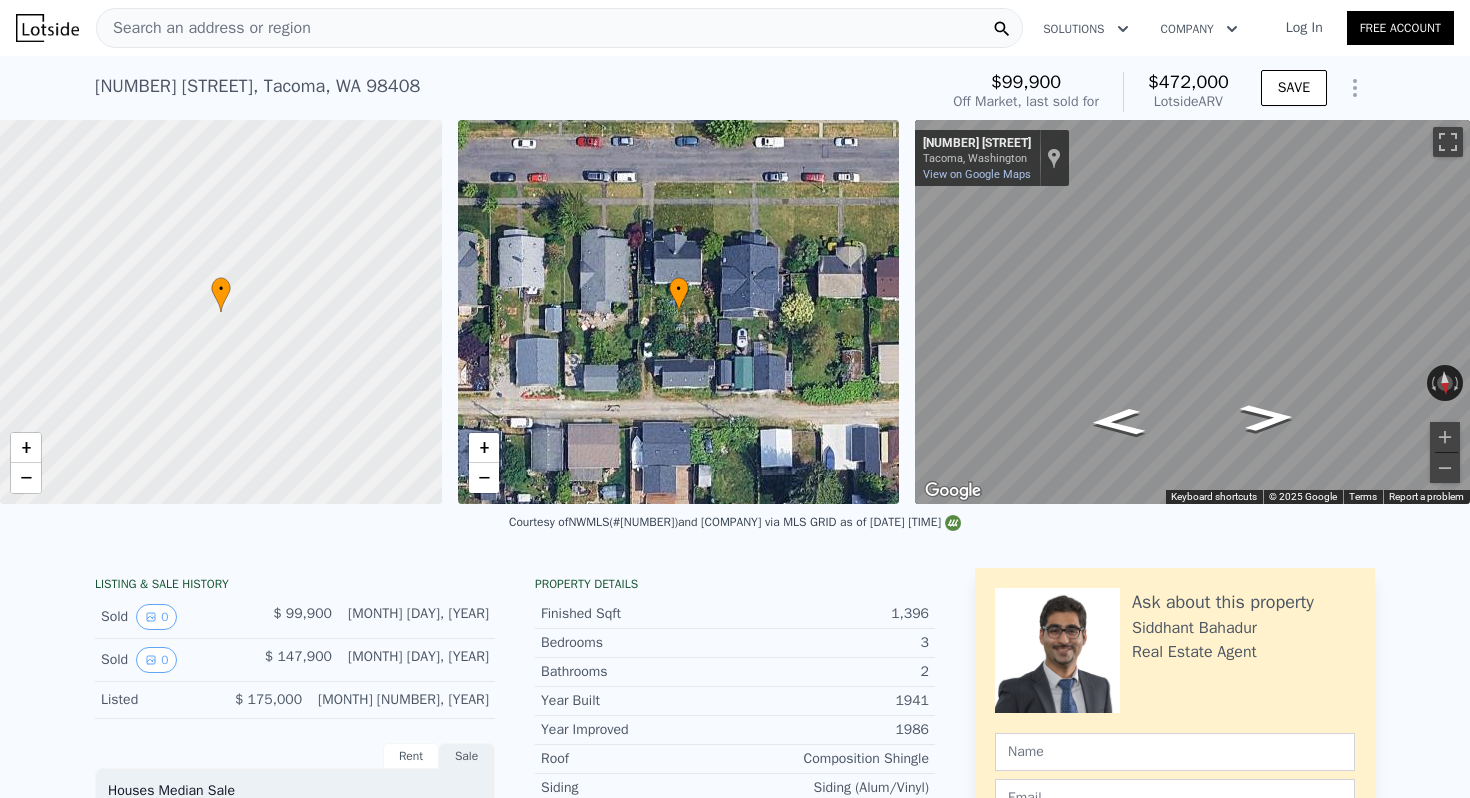 click on "[NUMBER] S [STREET] ,   [CITY] ,   [STATE]   [ZIP]" at bounding box center (257, 86) 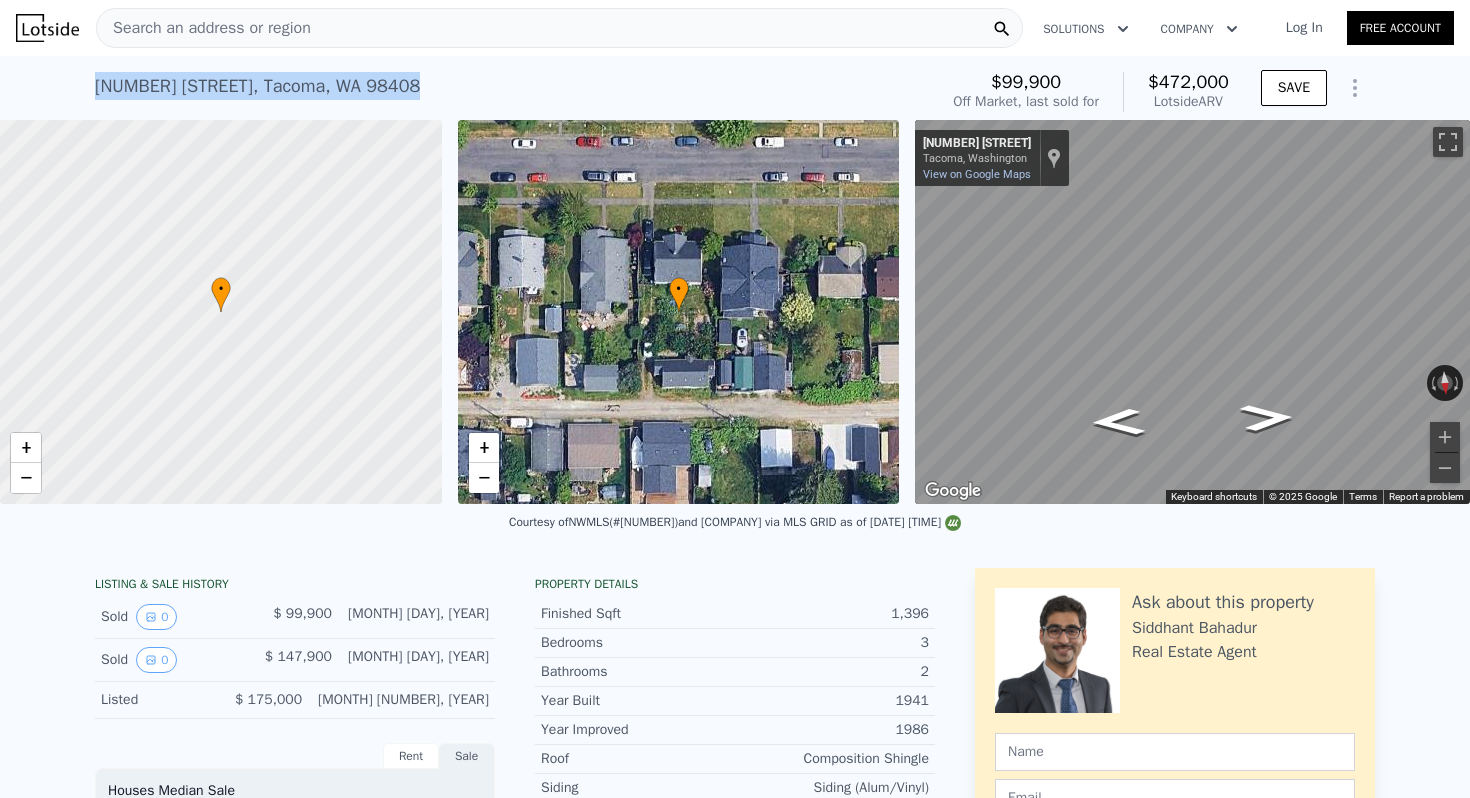 click on "[NUMBER] S [STREET] ,   [CITY] ,   [STATE]   [ZIP]" at bounding box center [257, 86] 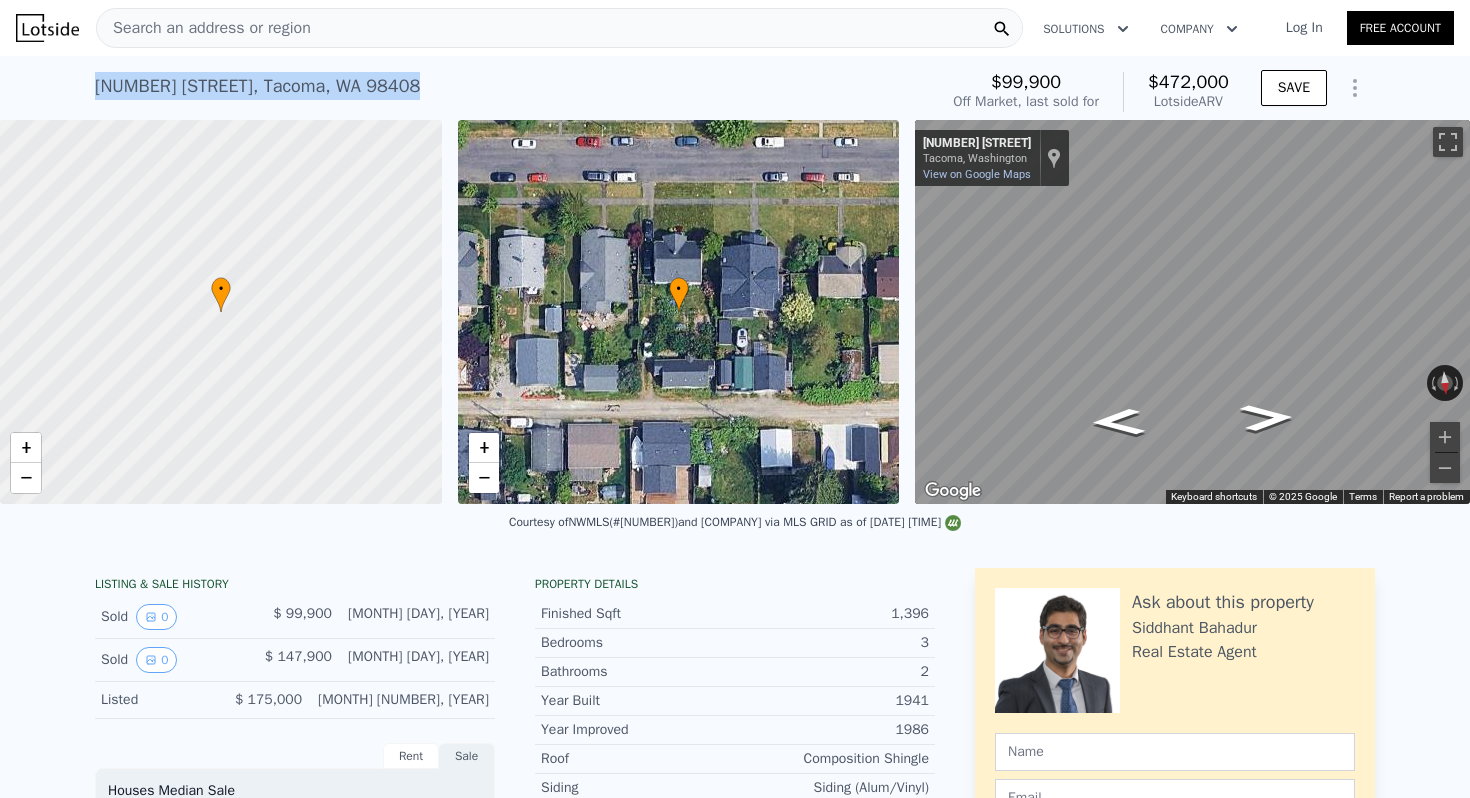 click on "[NUMBER] S [STREET] ,   [CITY] ,   [STATE]   [ZIP]" at bounding box center (257, 86) 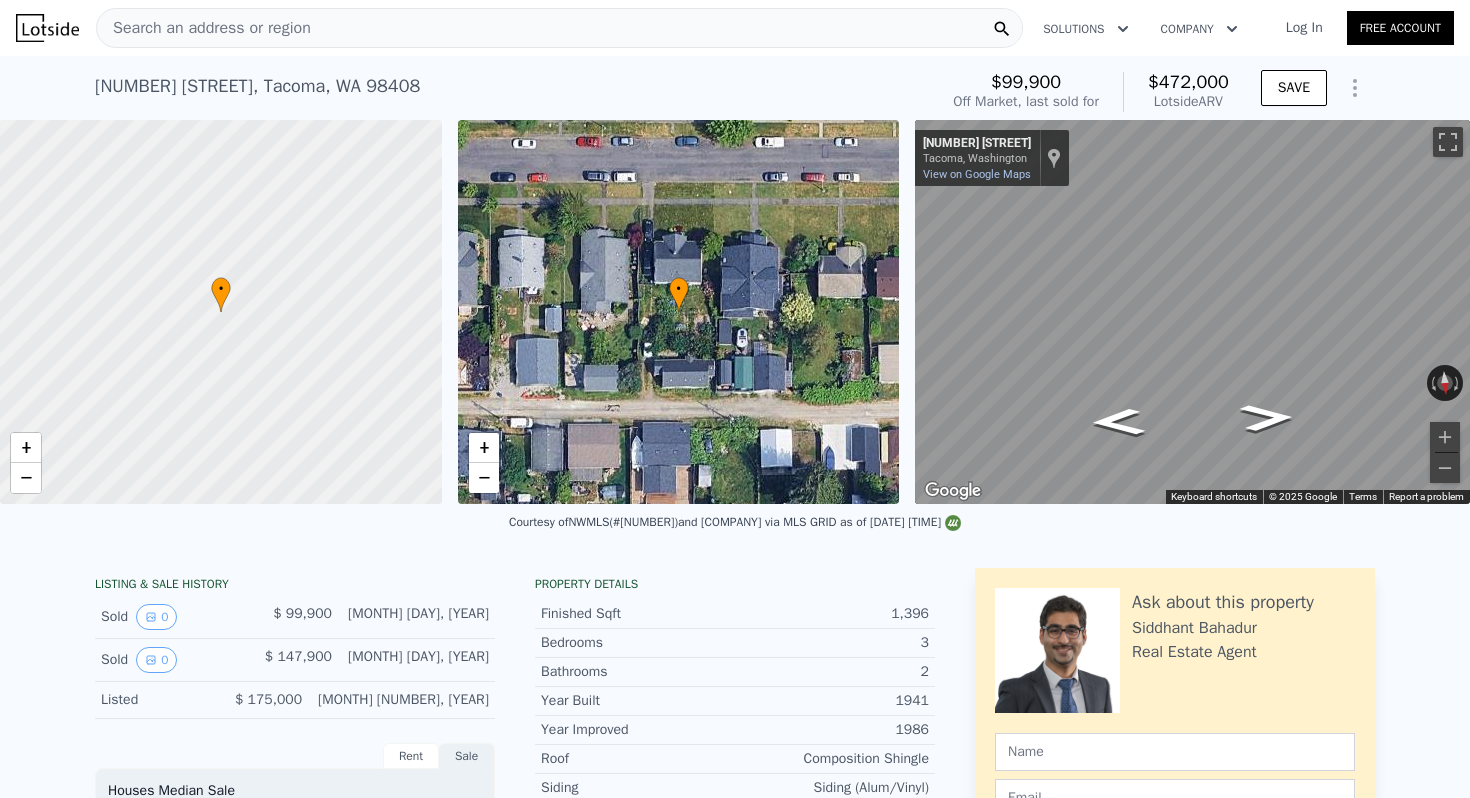 click on "[NUMBER] S [STREET] ,   [CITY] ,   [STATE]   [ZIP]" at bounding box center (257, 86) 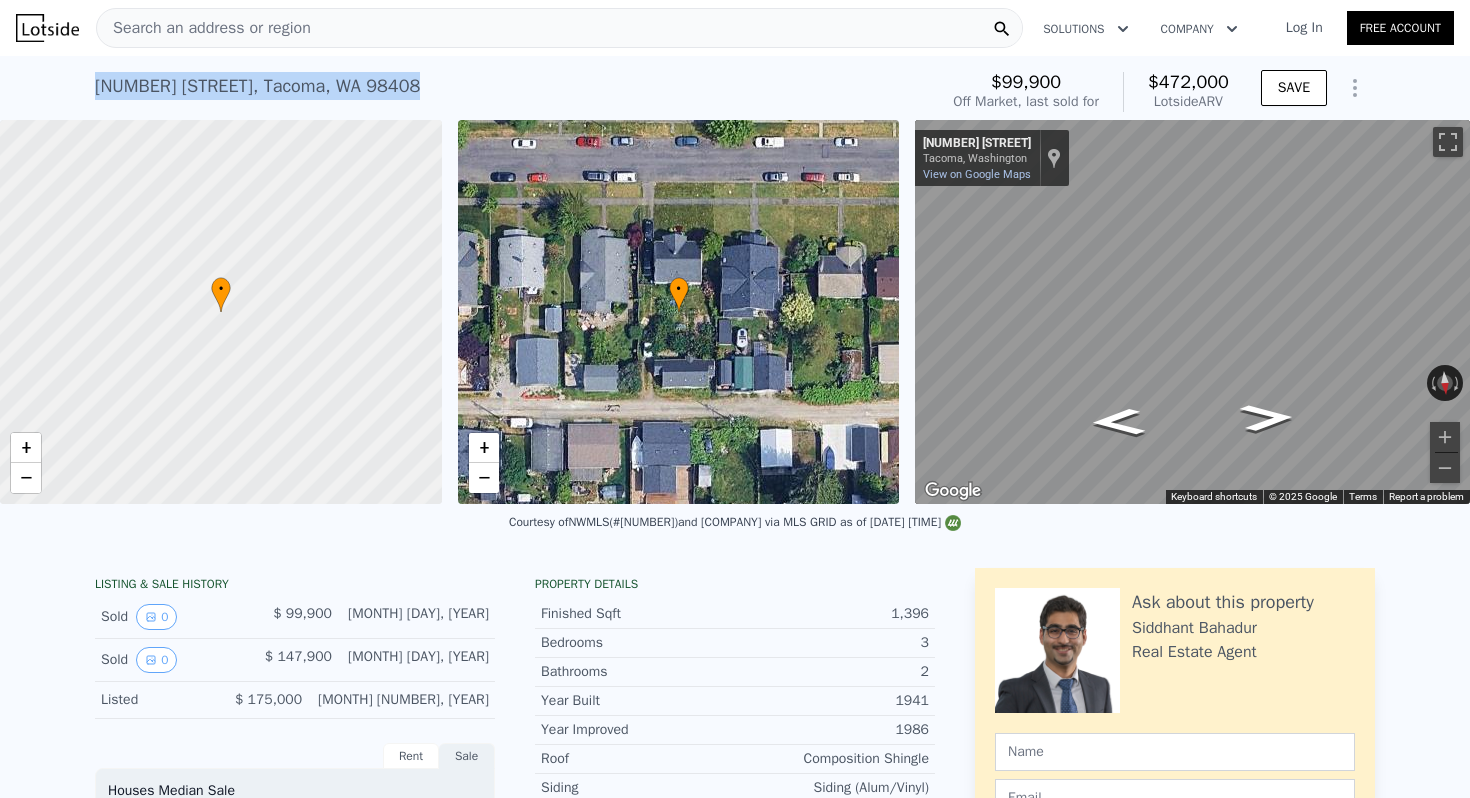 click on "[NUMBER] S [STREET] ,   [CITY] ,   [STATE]   [ZIP]" at bounding box center (257, 86) 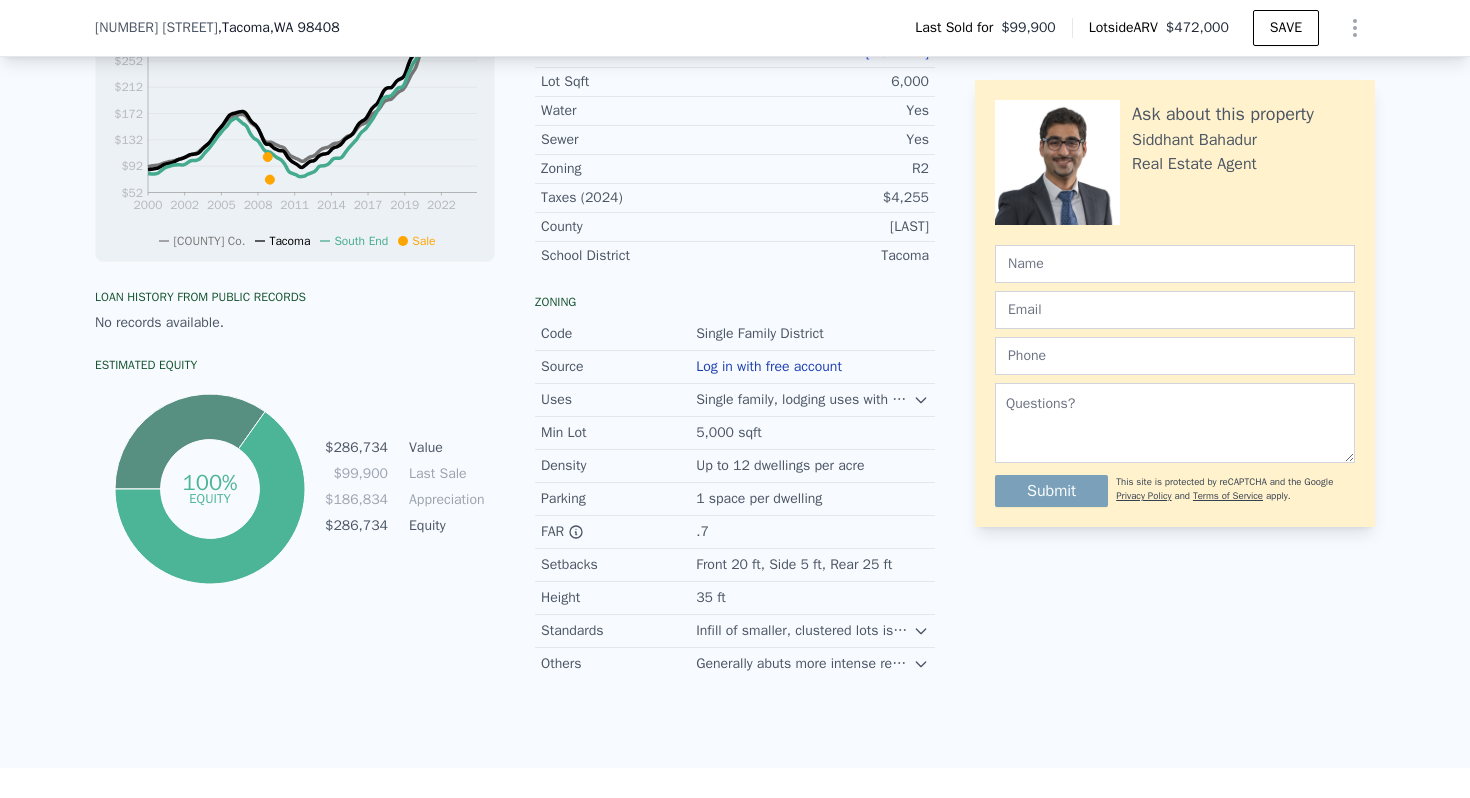 scroll, scrollTop: 0, scrollLeft: 0, axis: both 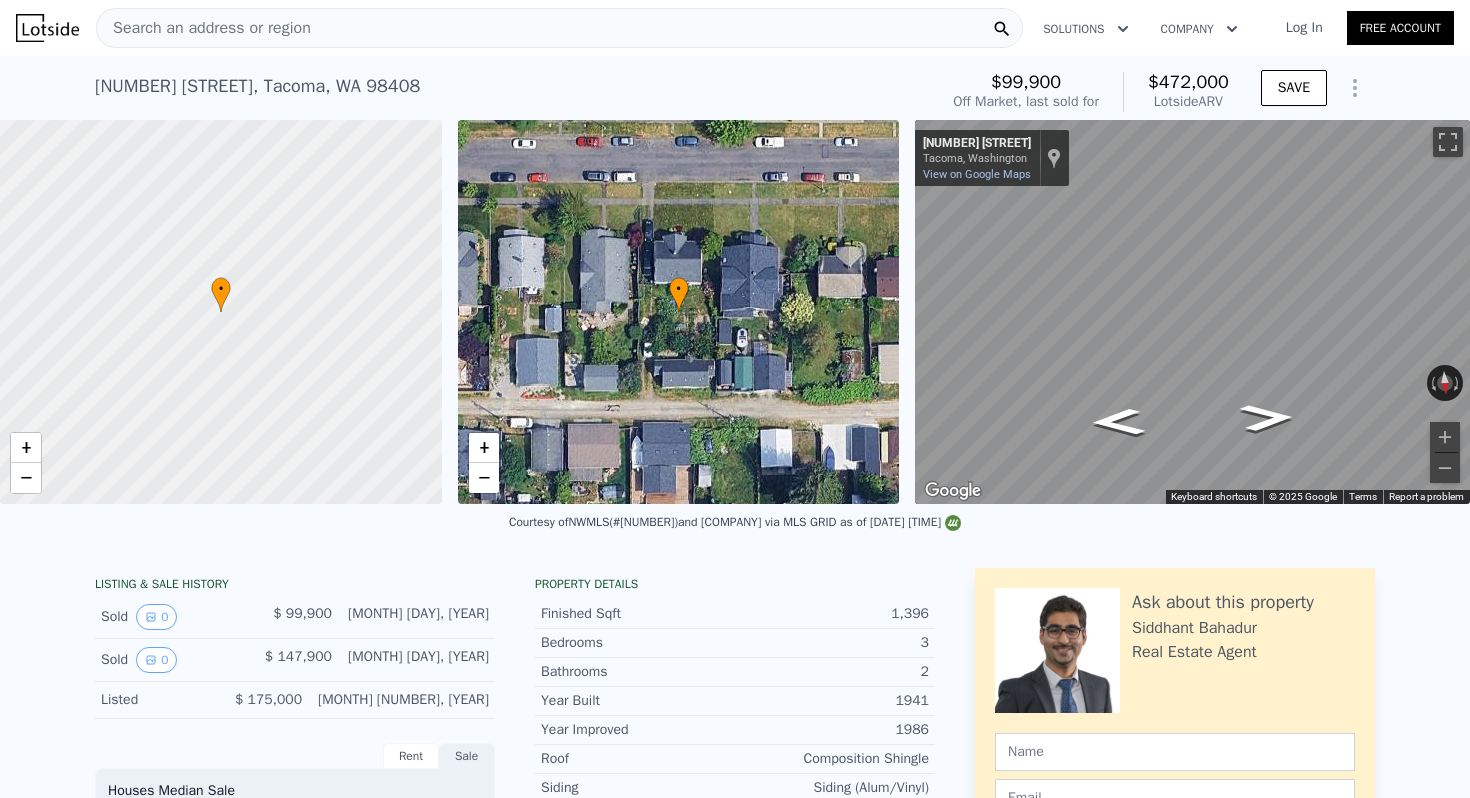 click on "Search an address or region" at bounding box center (559, 28) 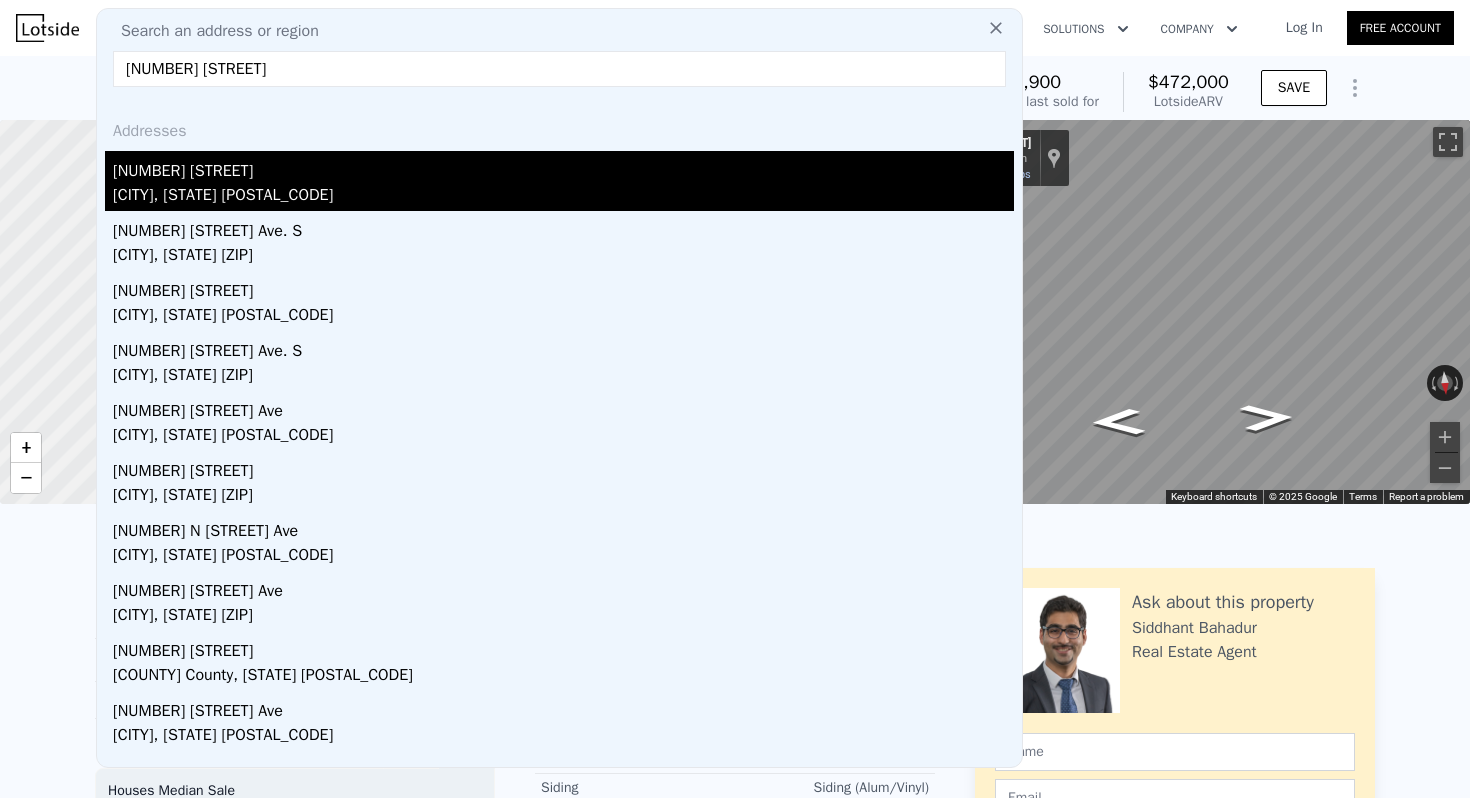 type on "[NUMBER] [STREET]" 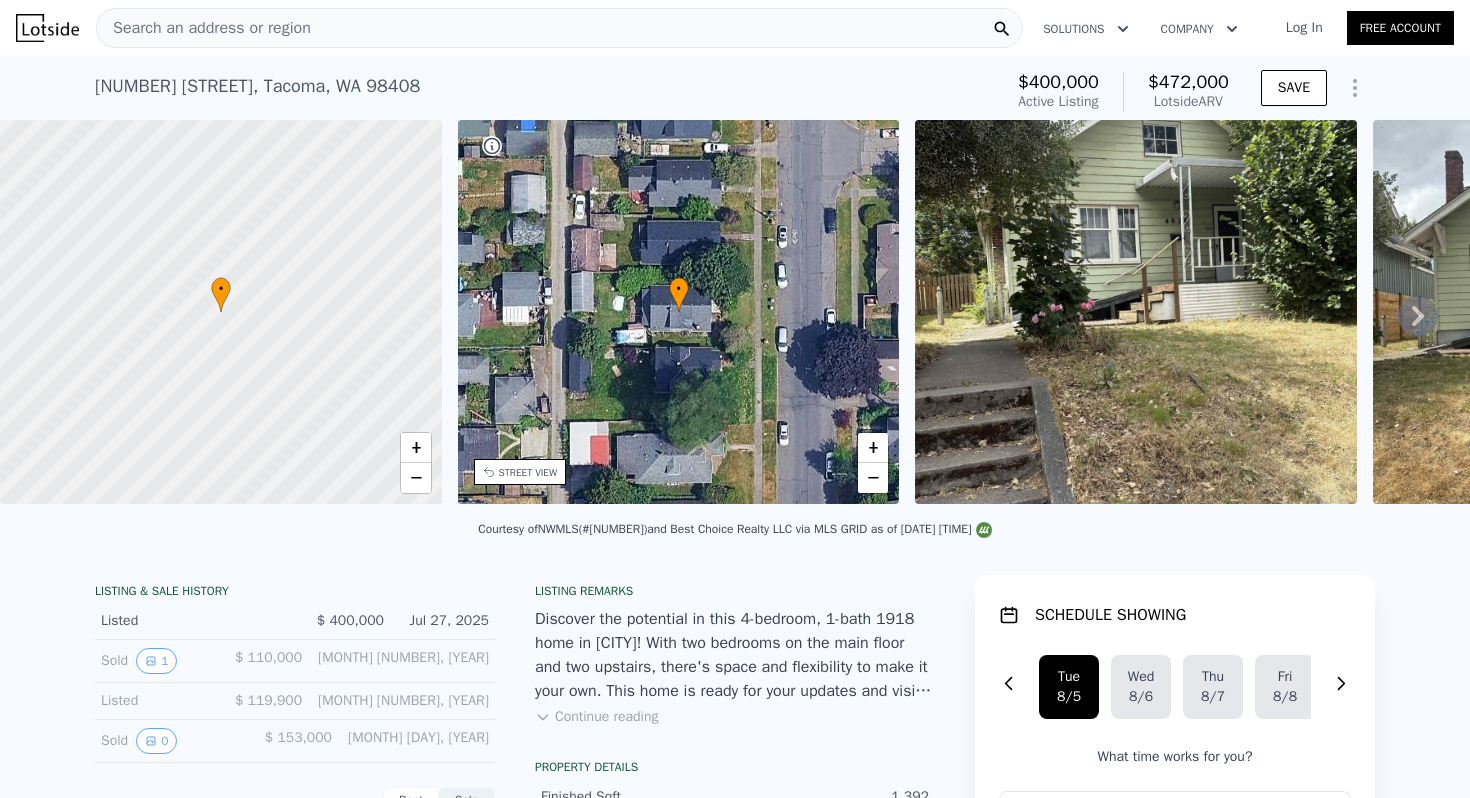 click on "Search an address or region" at bounding box center (559, 28) 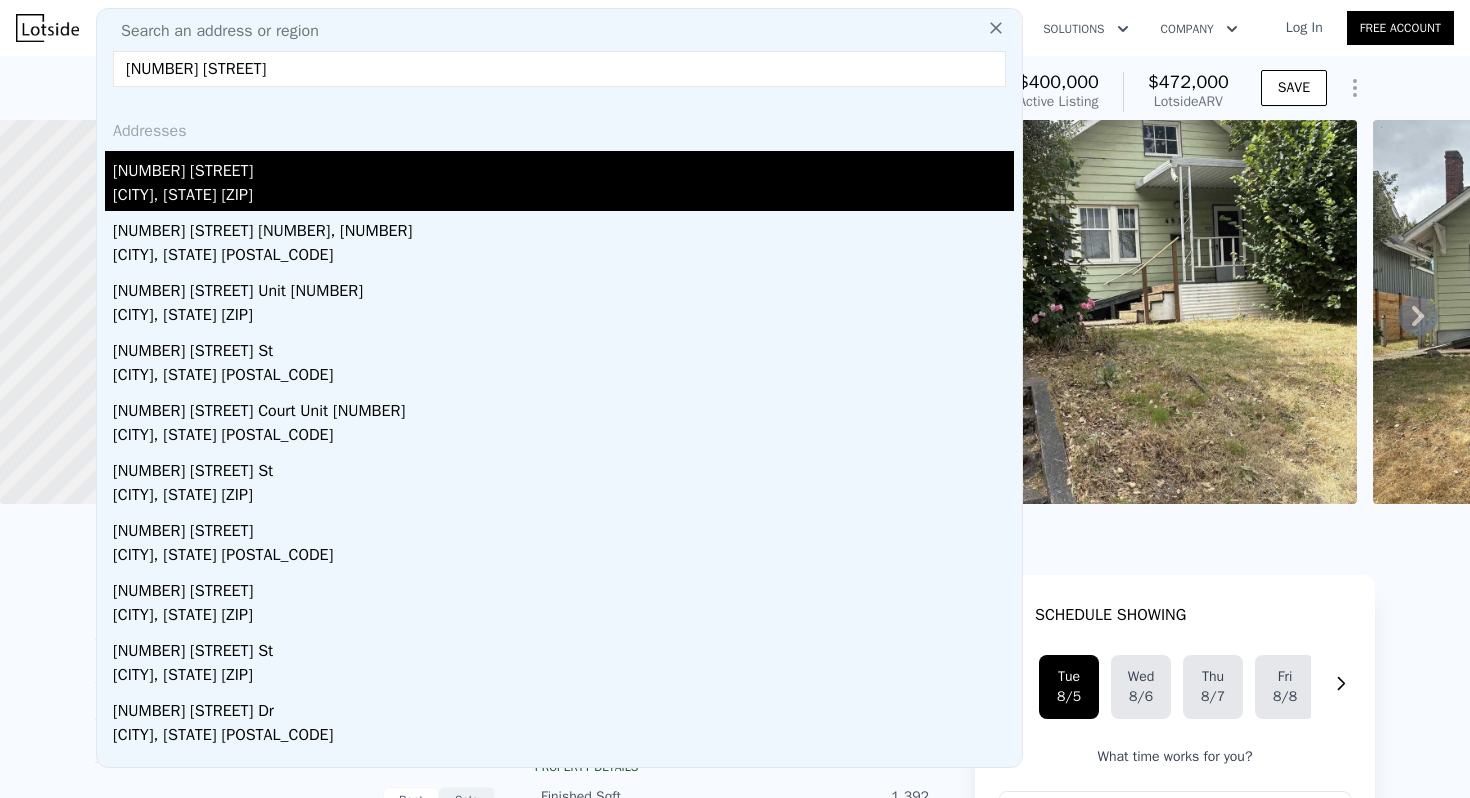 type on "[NUMBER] [STREET]" 